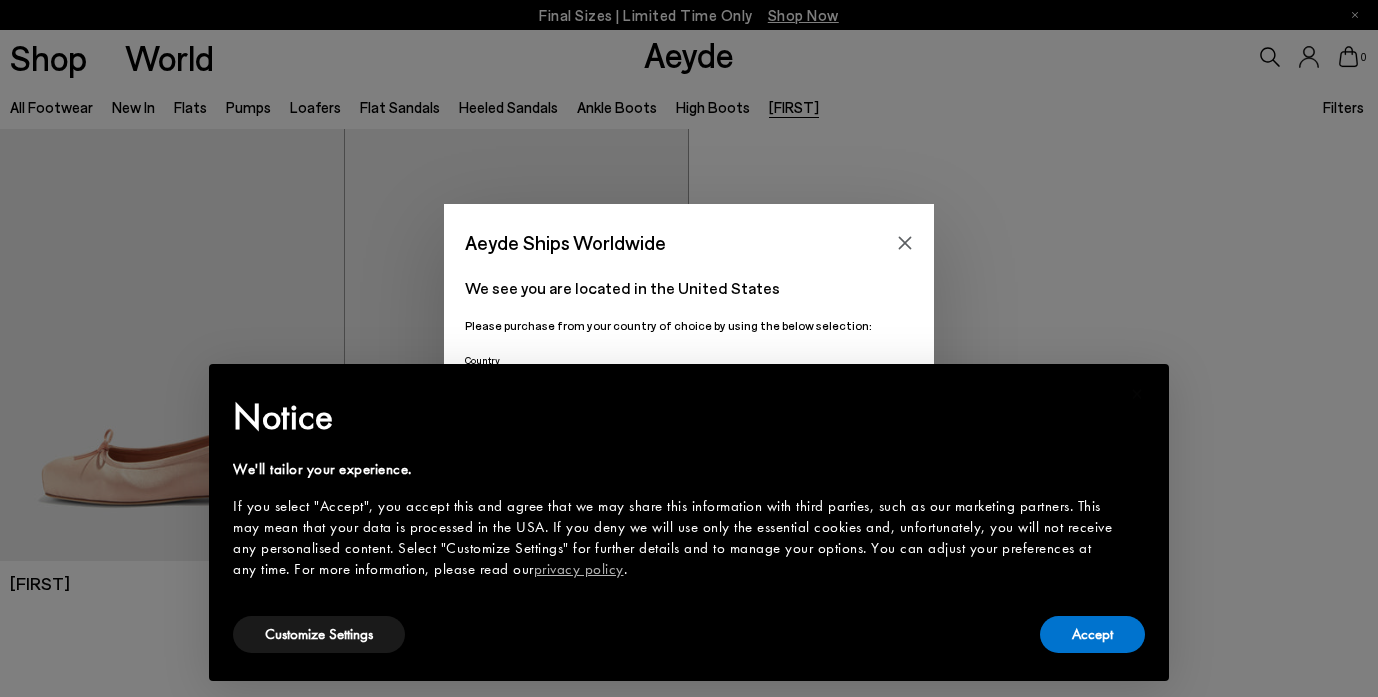 scroll, scrollTop: 0, scrollLeft: 0, axis: both 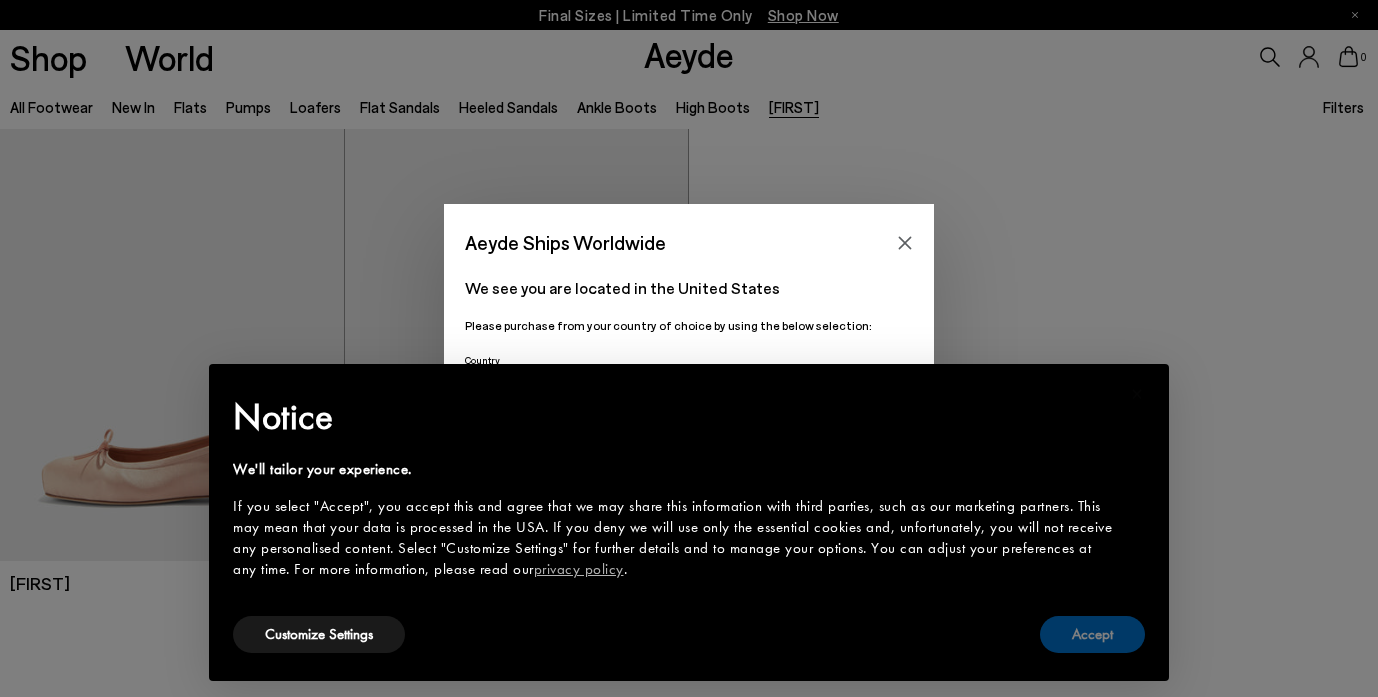 click on "Accept" at bounding box center (1092, 634) 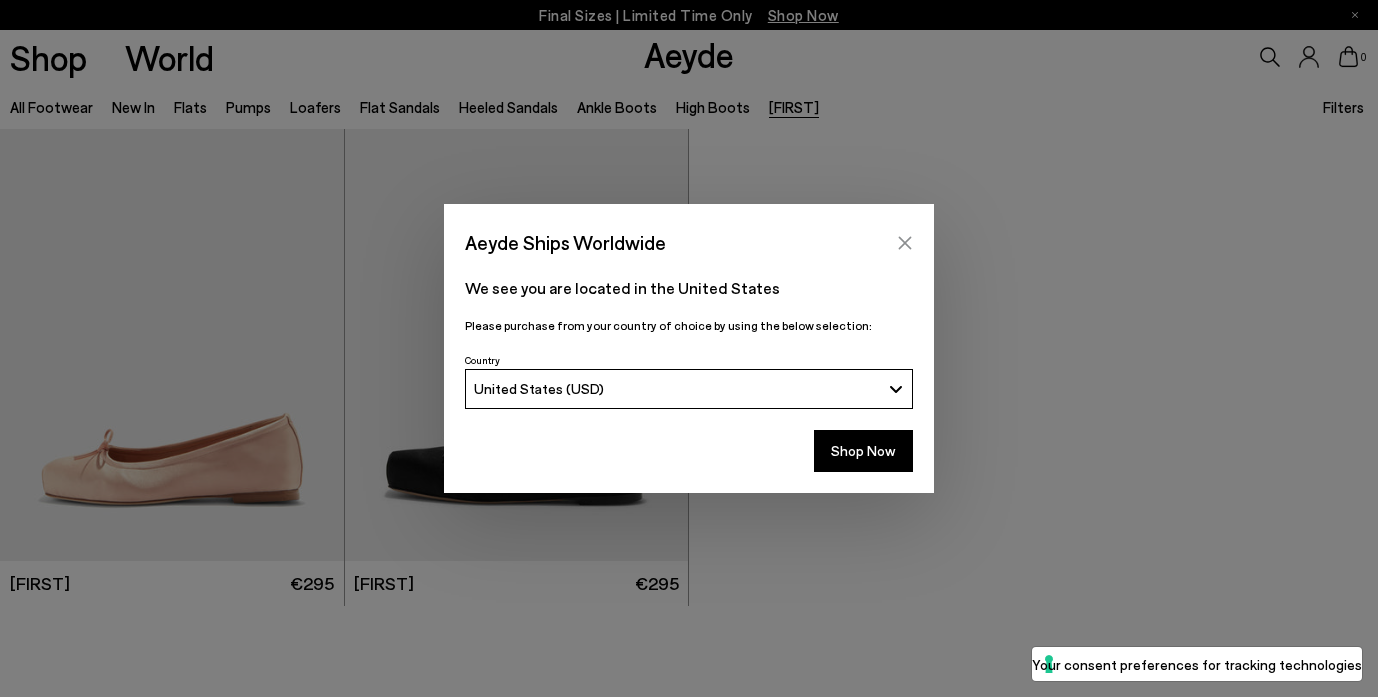 click 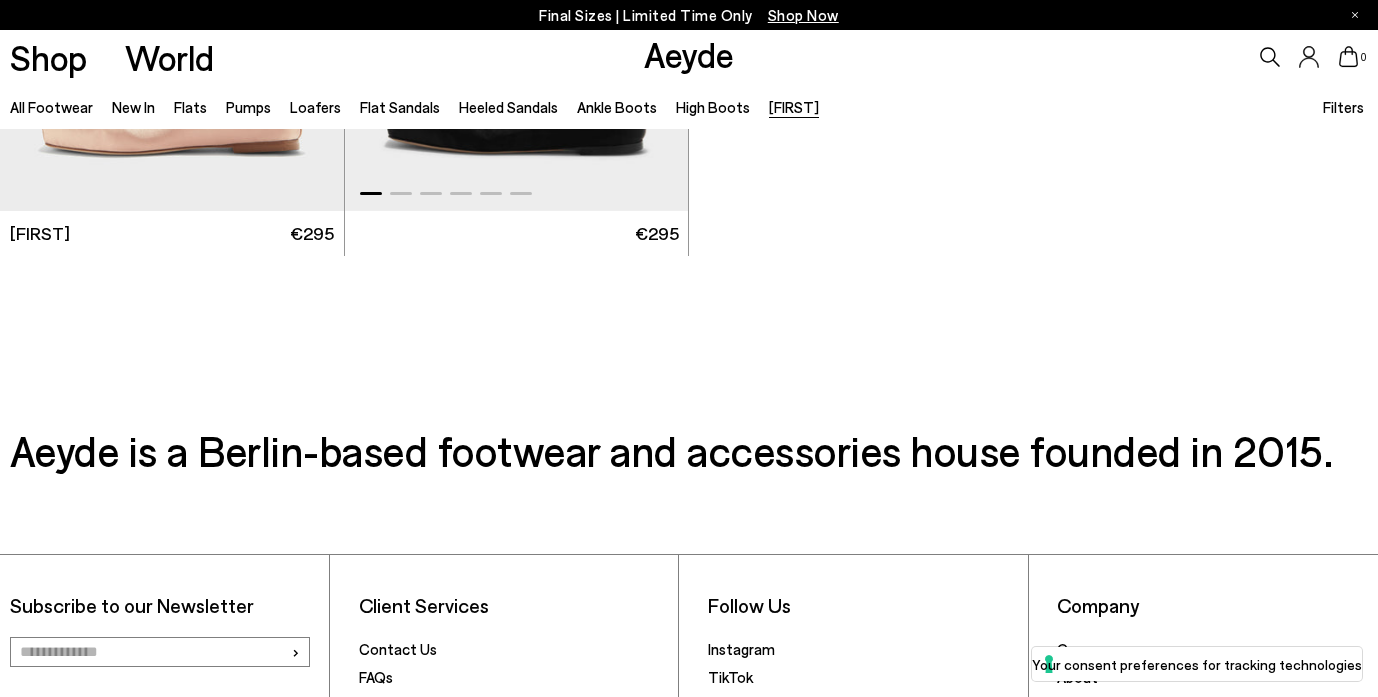 scroll, scrollTop: 0, scrollLeft: 0, axis: both 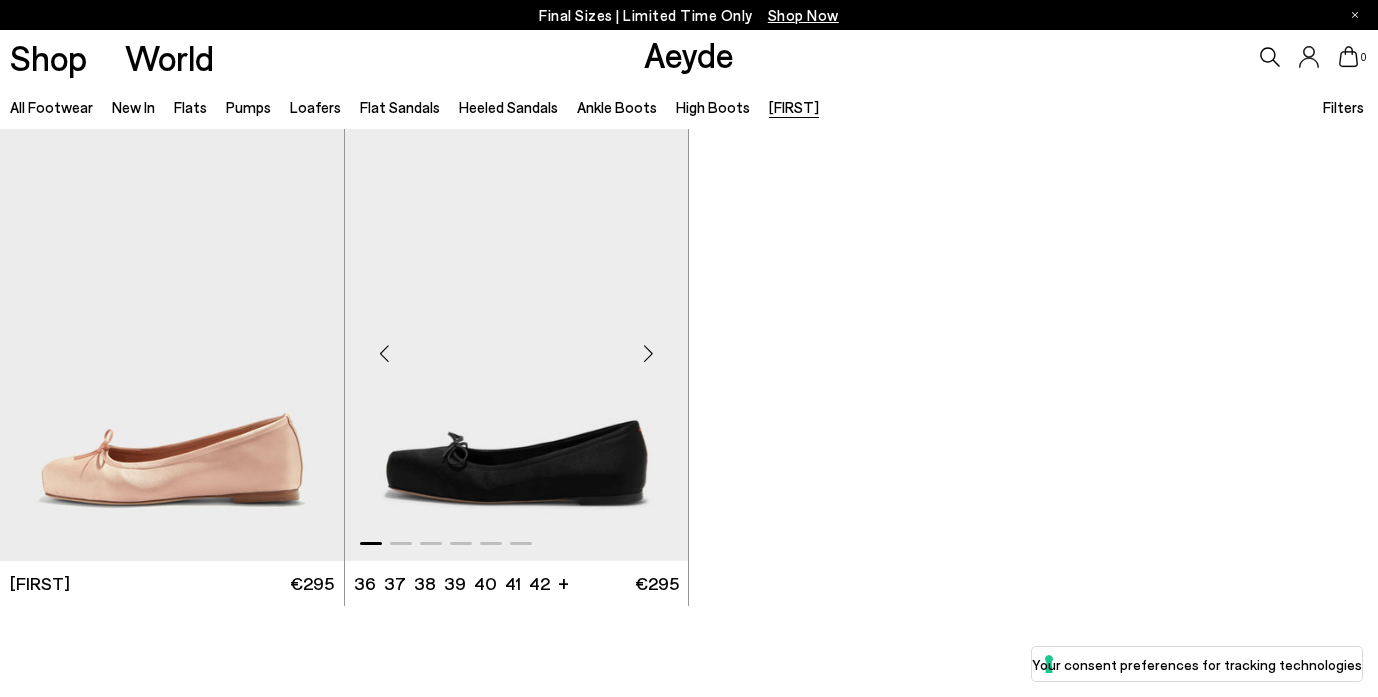 click at bounding box center [517, 345] 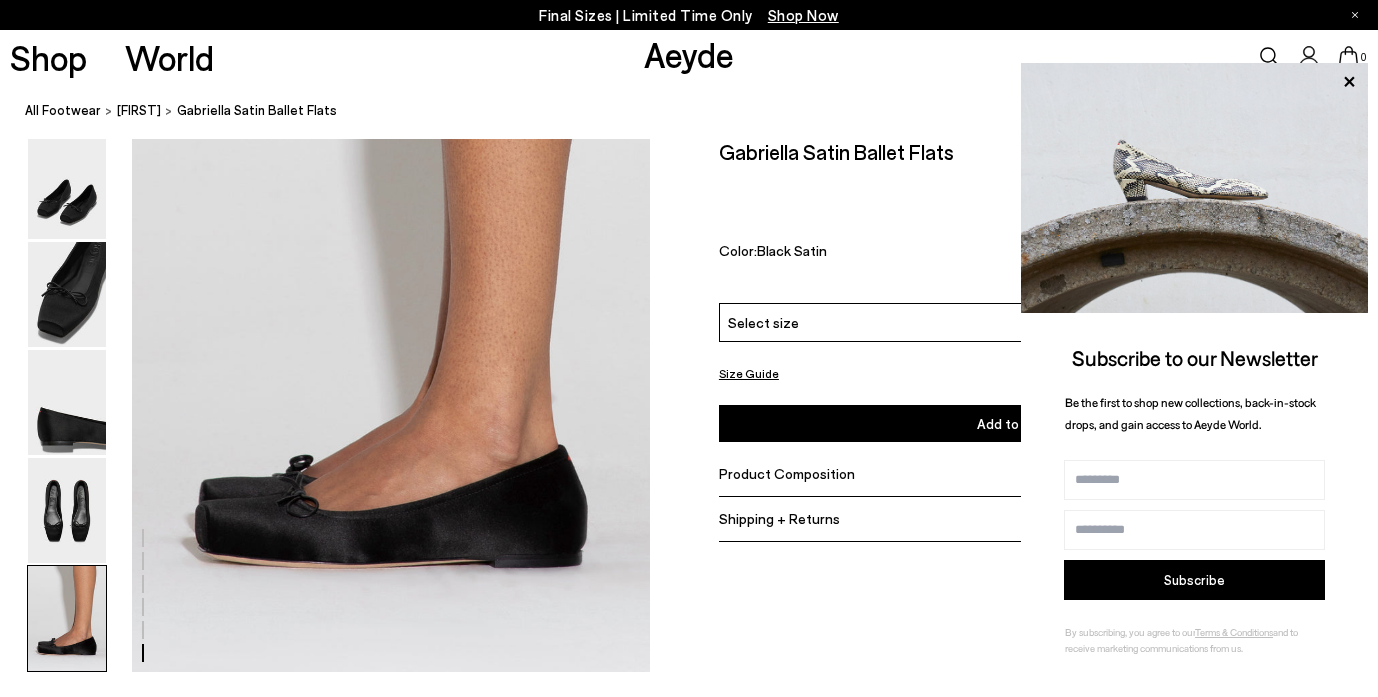 scroll, scrollTop: 3595, scrollLeft: 0, axis: vertical 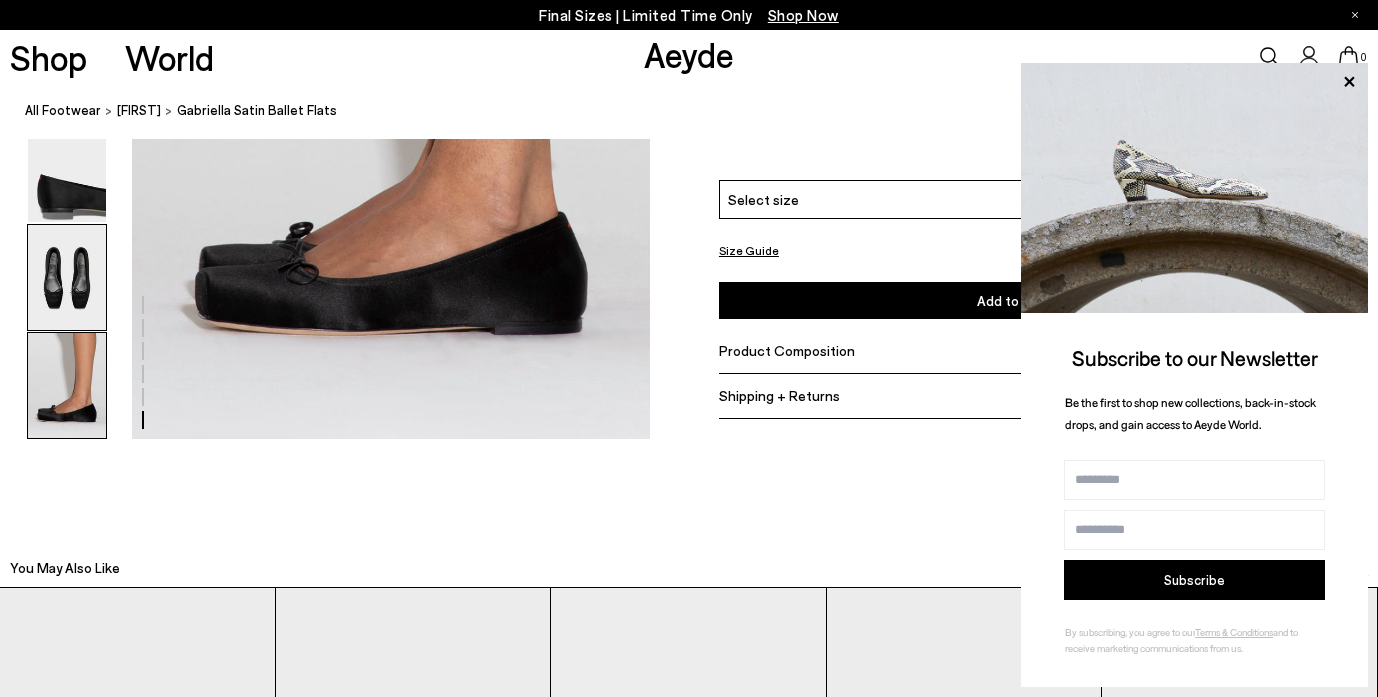 click at bounding box center (67, 277) 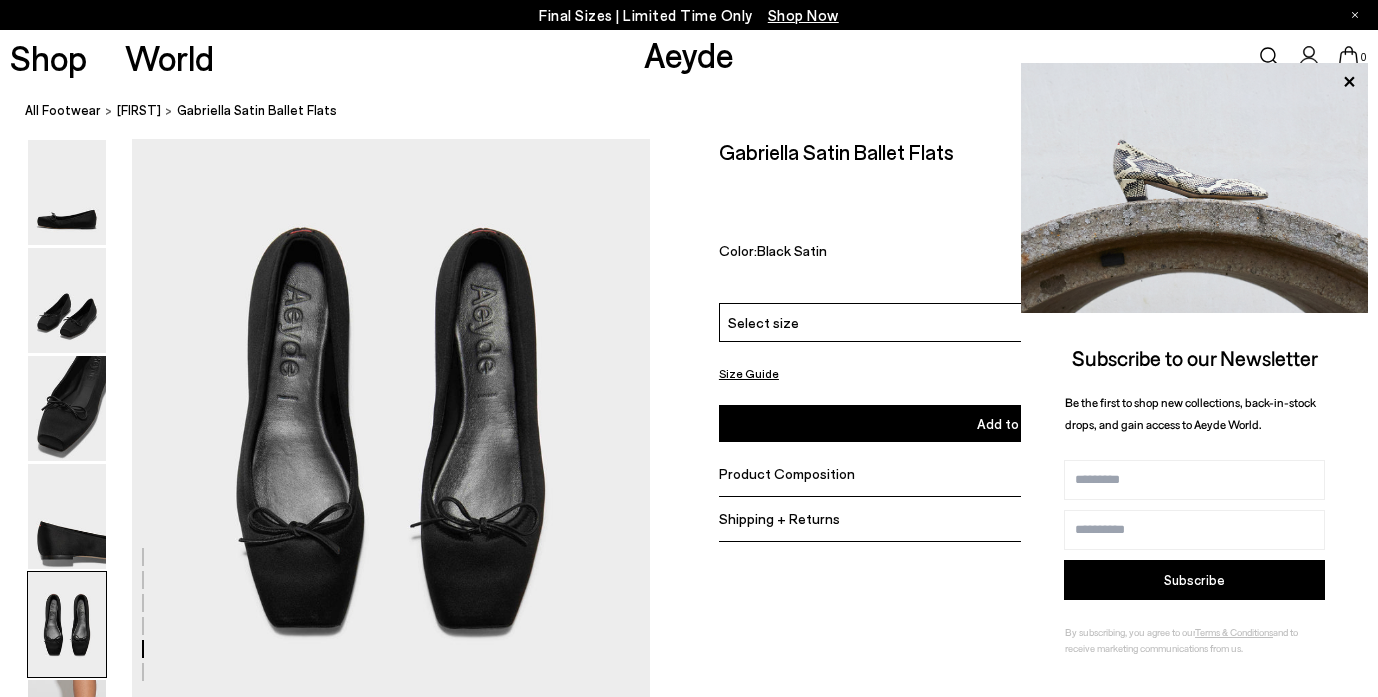 scroll, scrollTop: 2705, scrollLeft: 0, axis: vertical 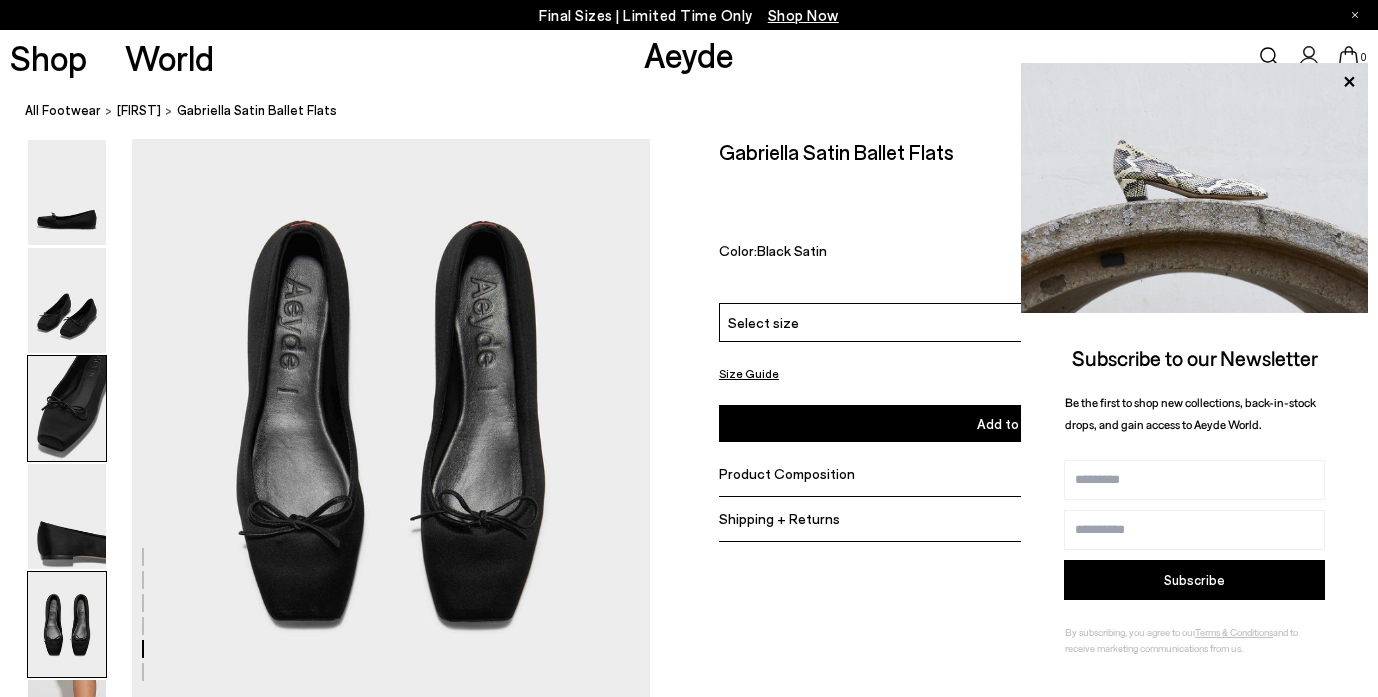 click at bounding box center (67, 408) 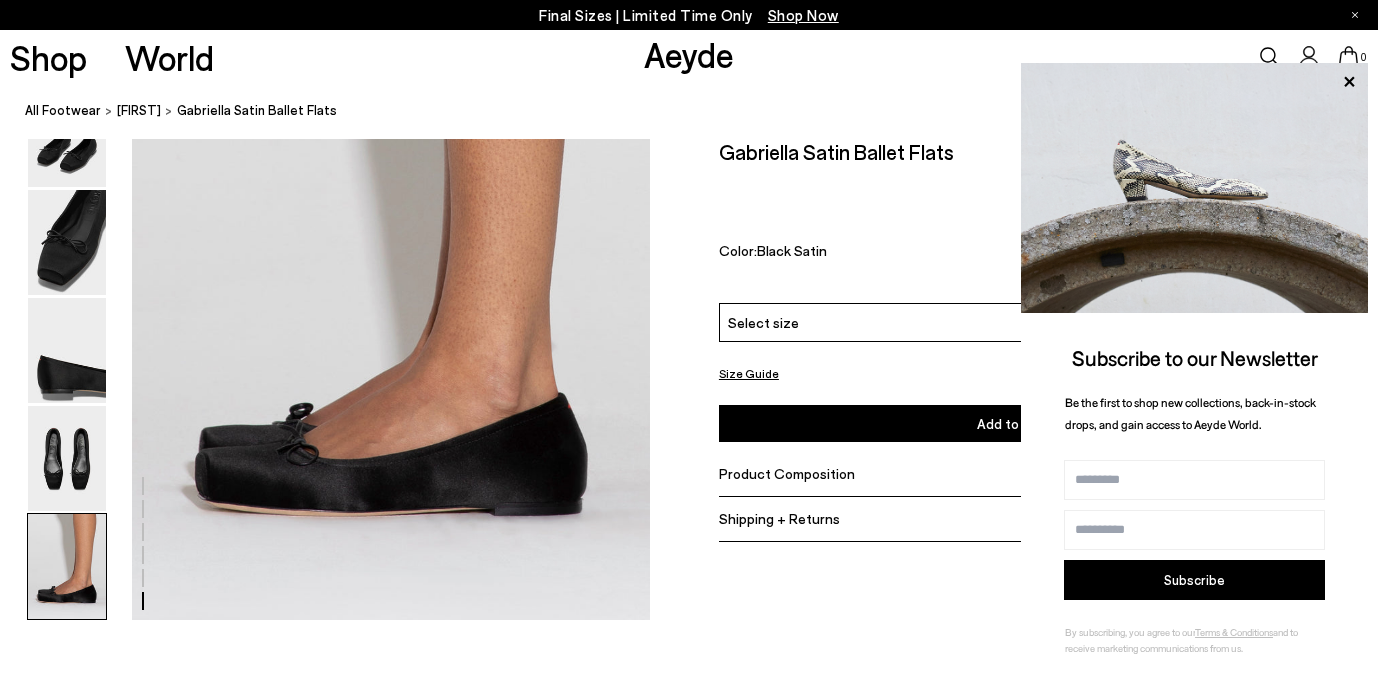 scroll, scrollTop: 3541, scrollLeft: 0, axis: vertical 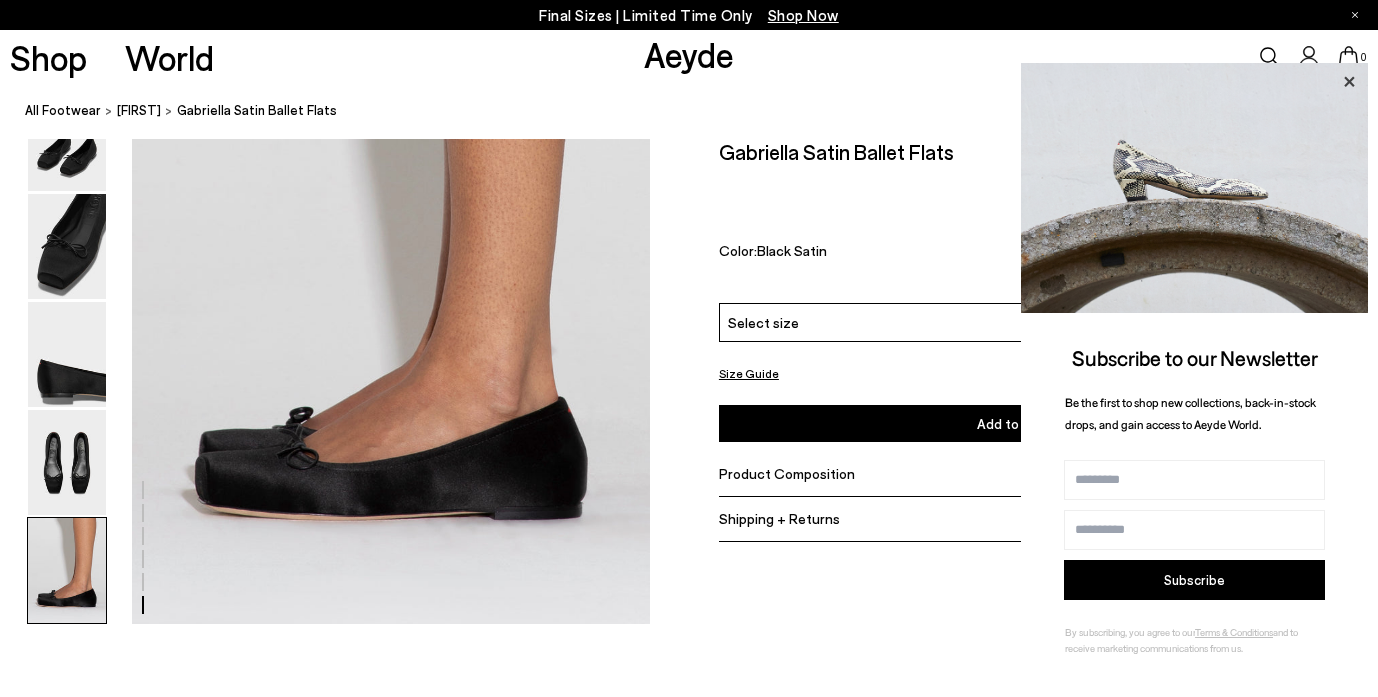 click 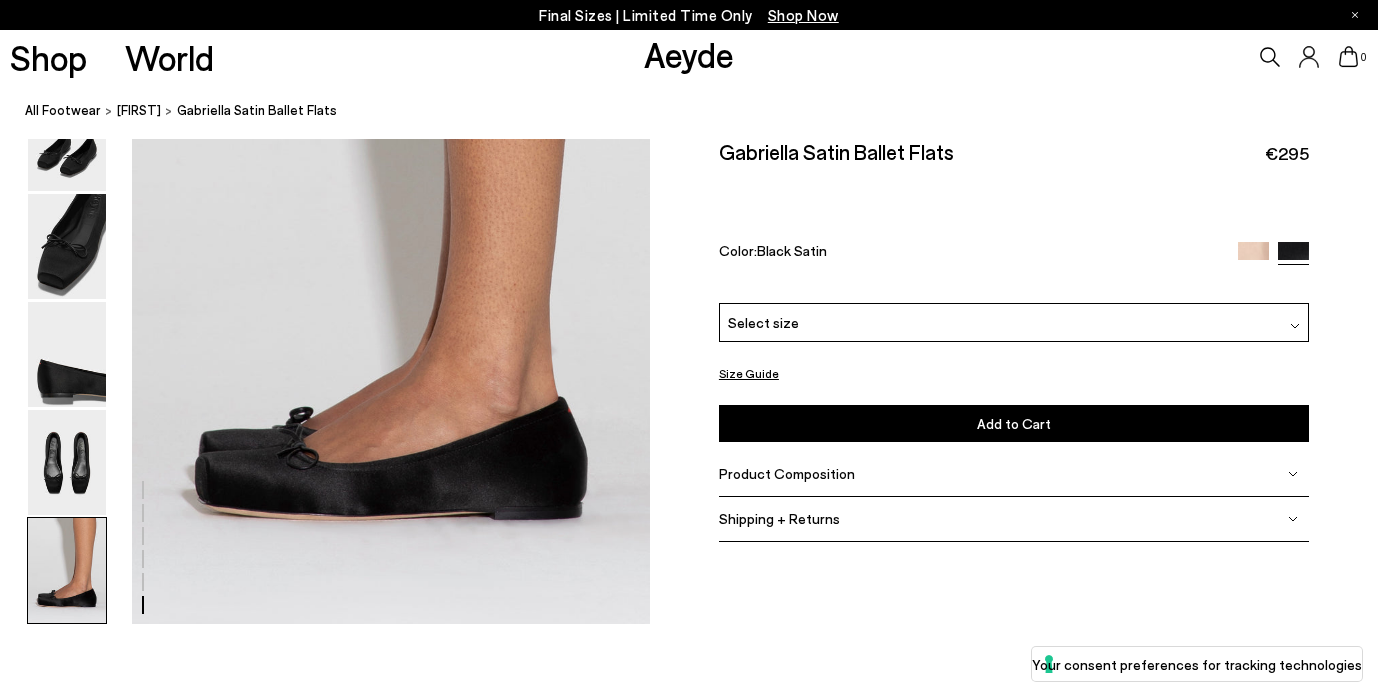 click on "Select size" at bounding box center (1014, 322) 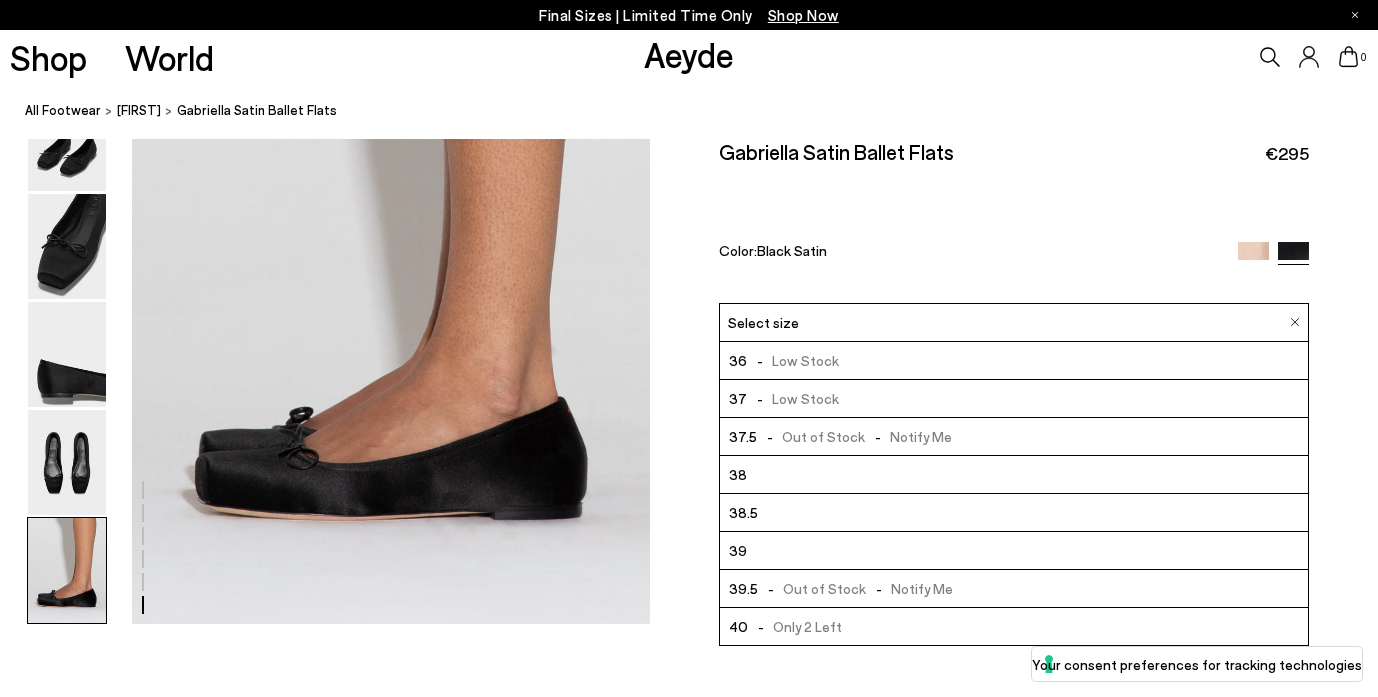 click on "Gabriella Satin Ballet Flats
€295
Color:  Black Satin" at bounding box center [1014, 221] 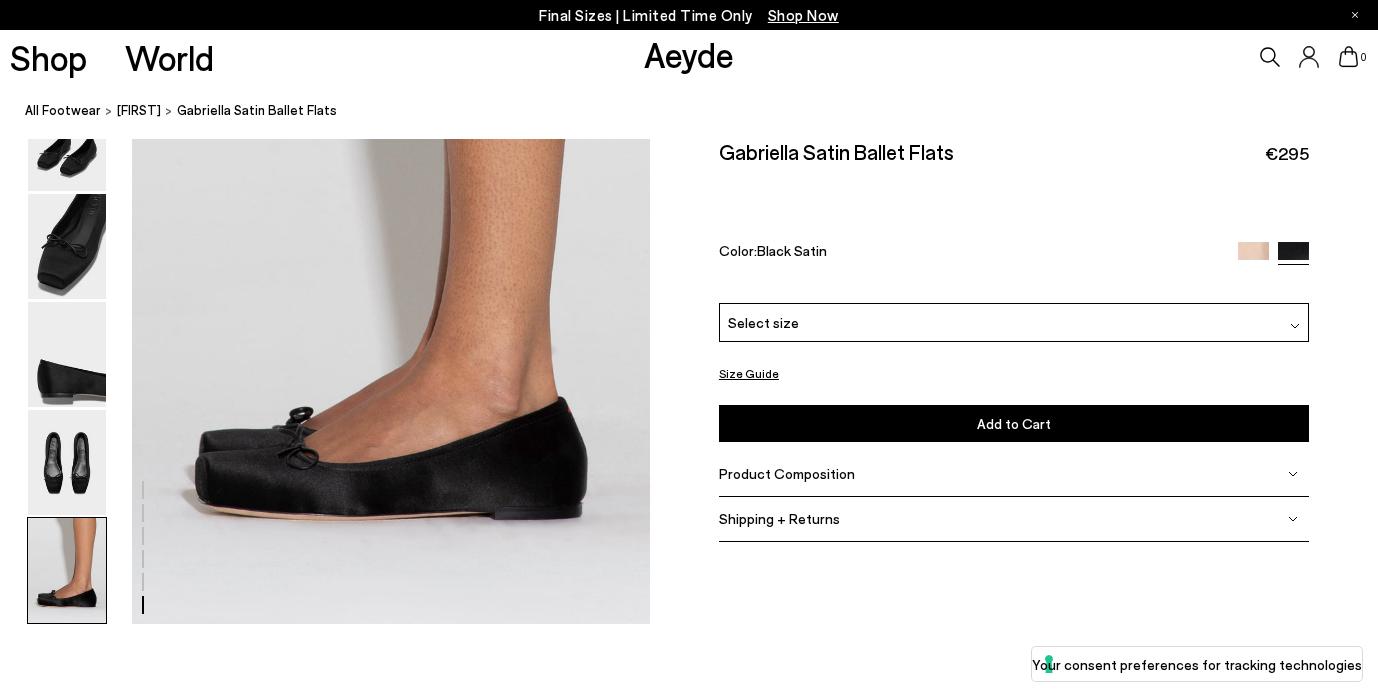 click at bounding box center [1253, 257] 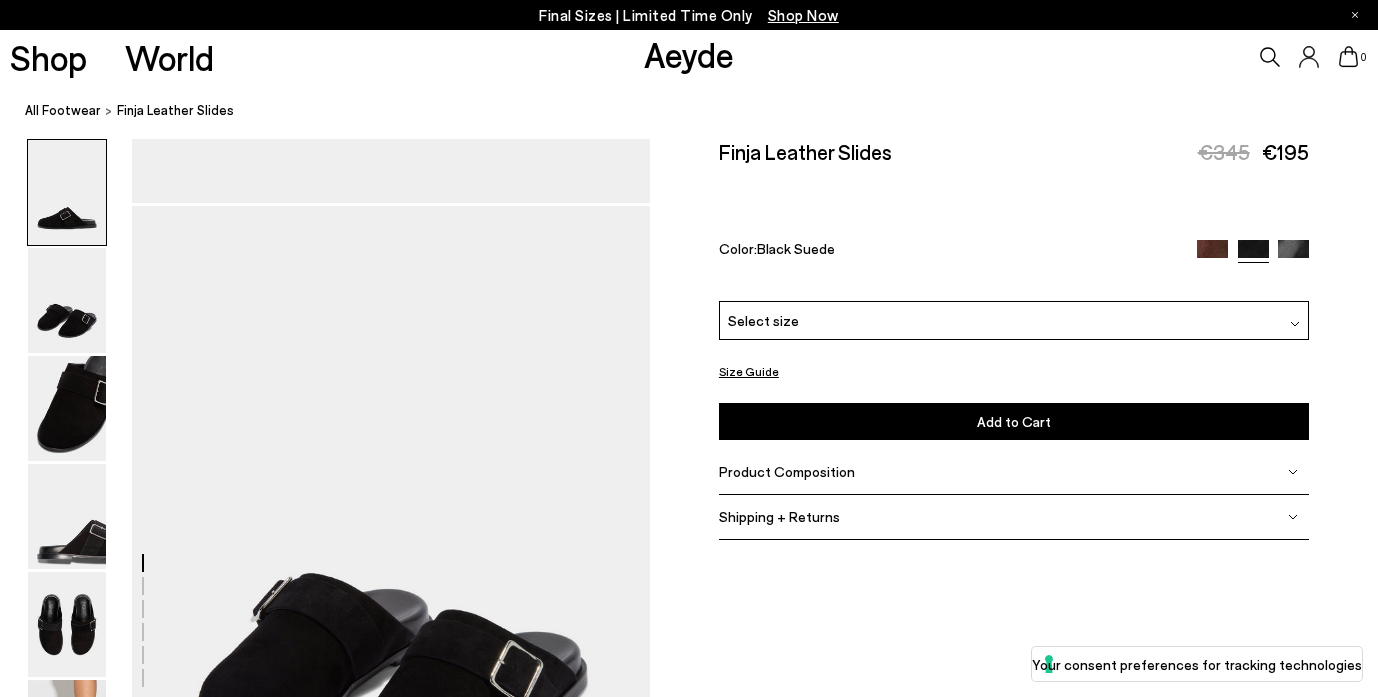 scroll, scrollTop: 0, scrollLeft: 0, axis: both 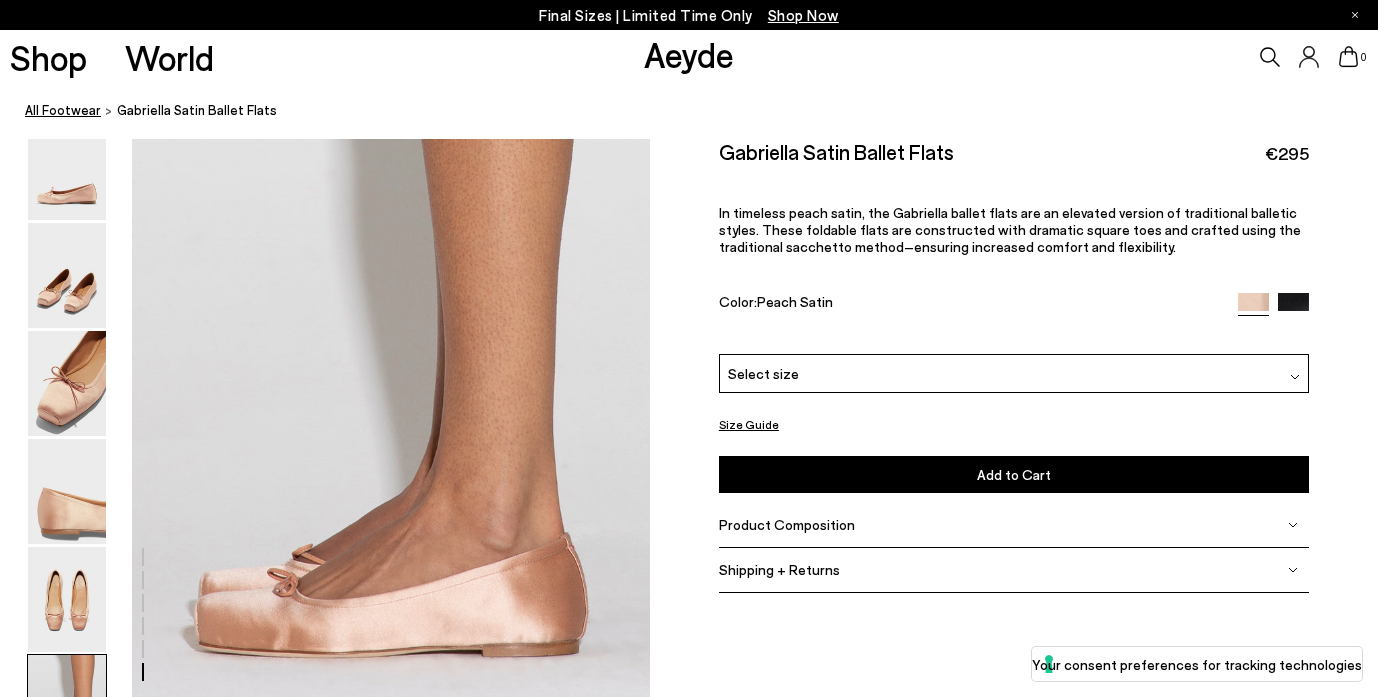click on "All Footwear" at bounding box center [63, 110] 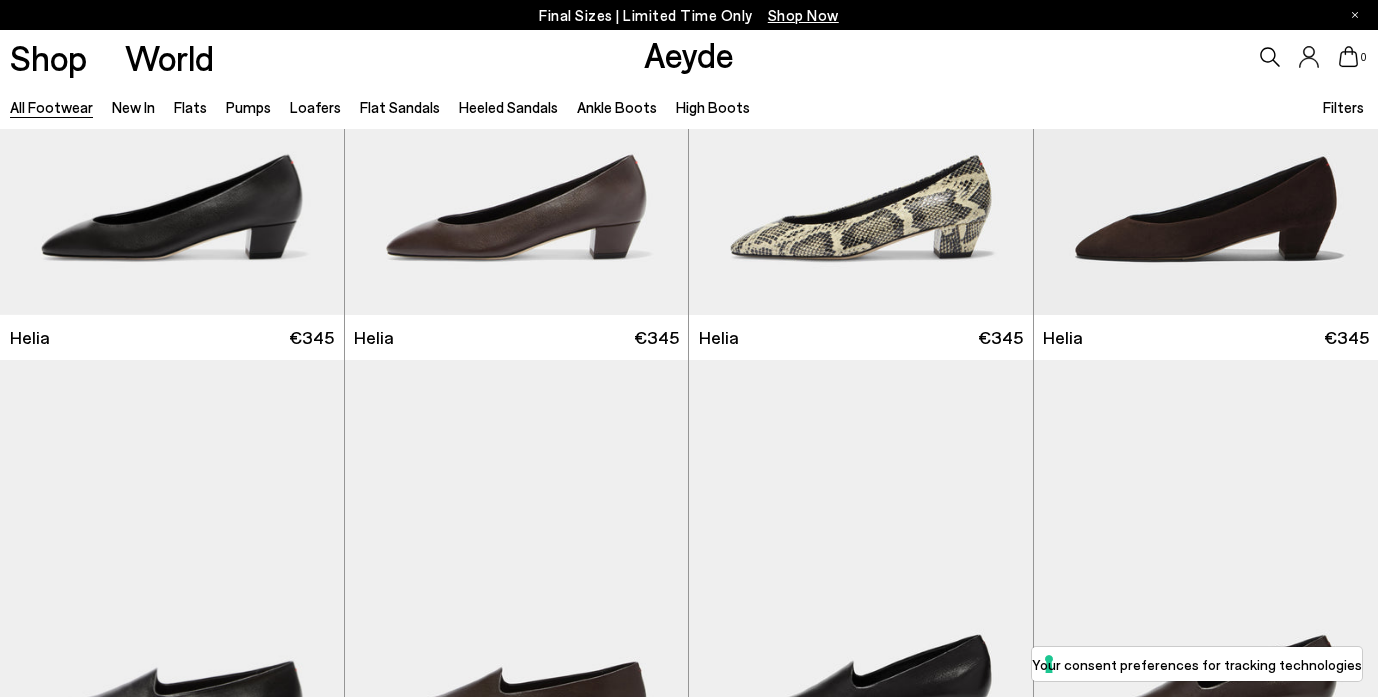 scroll, scrollTop: 1068, scrollLeft: 0, axis: vertical 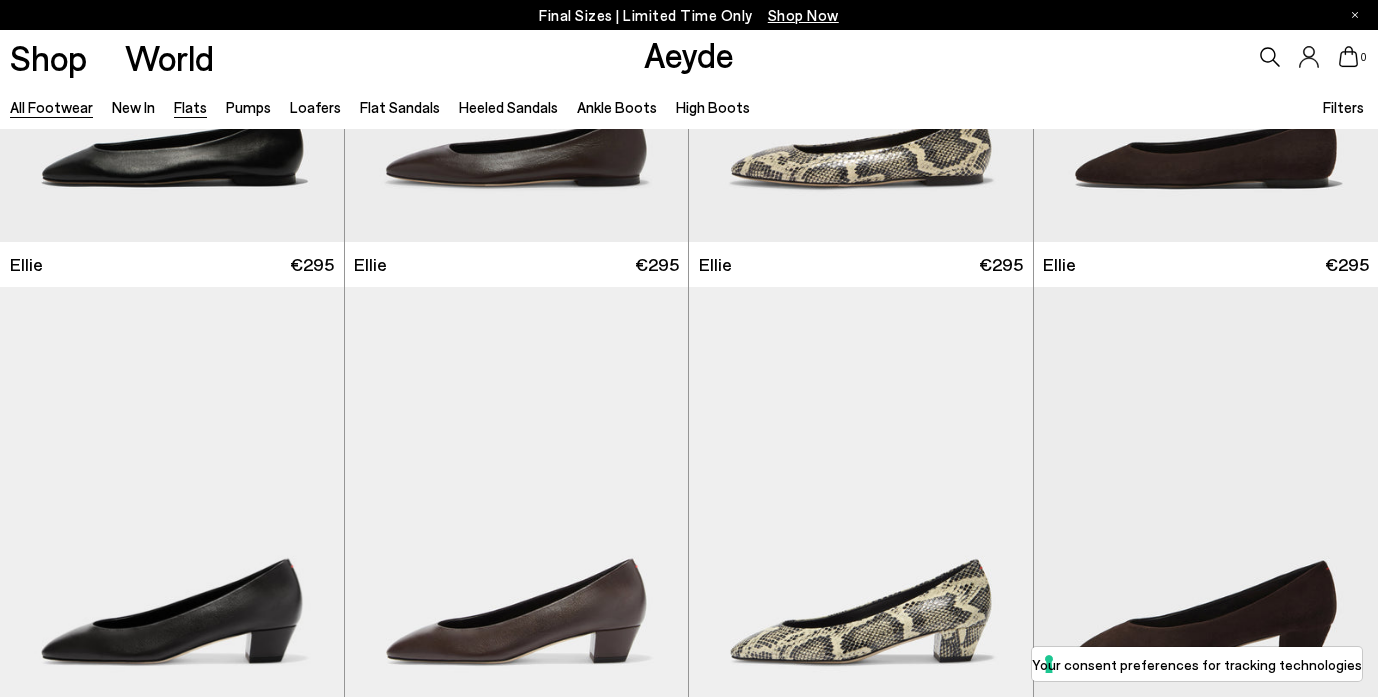 click on "Flats" at bounding box center (190, 107) 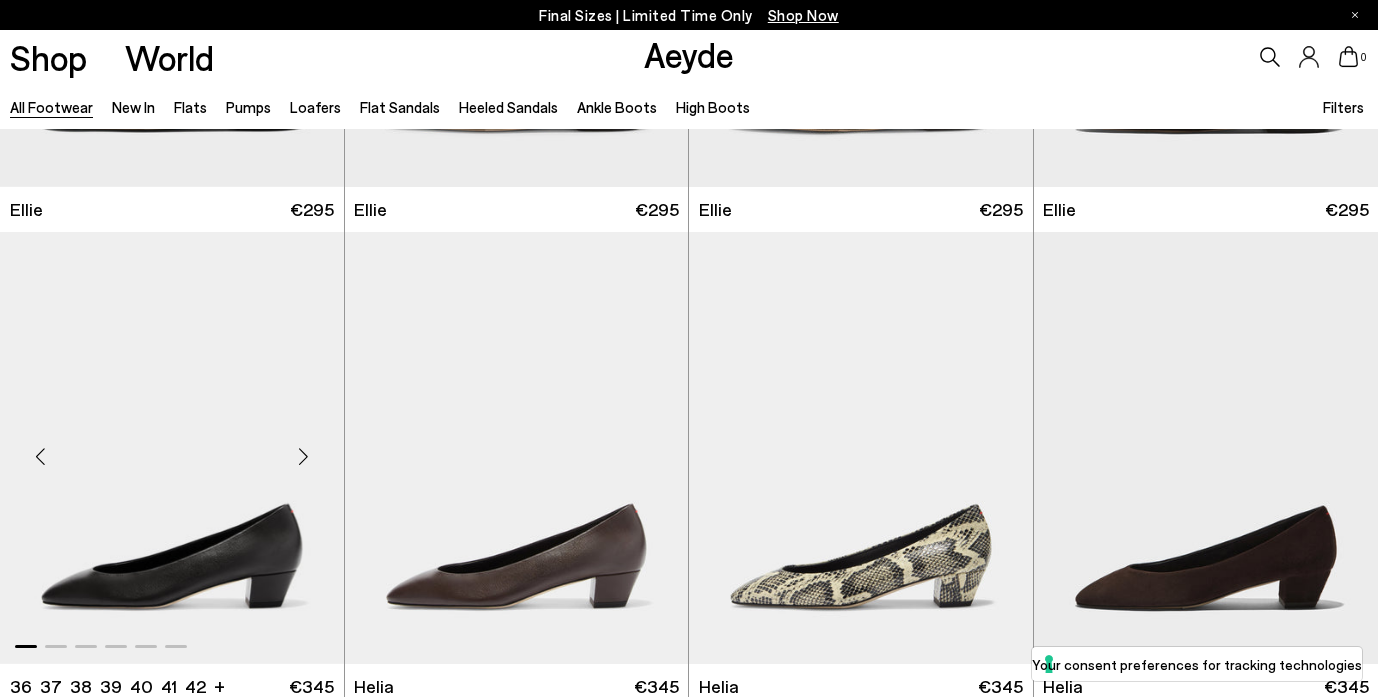 scroll, scrollTop: 380, scrollLeft: 0, axis: vertical 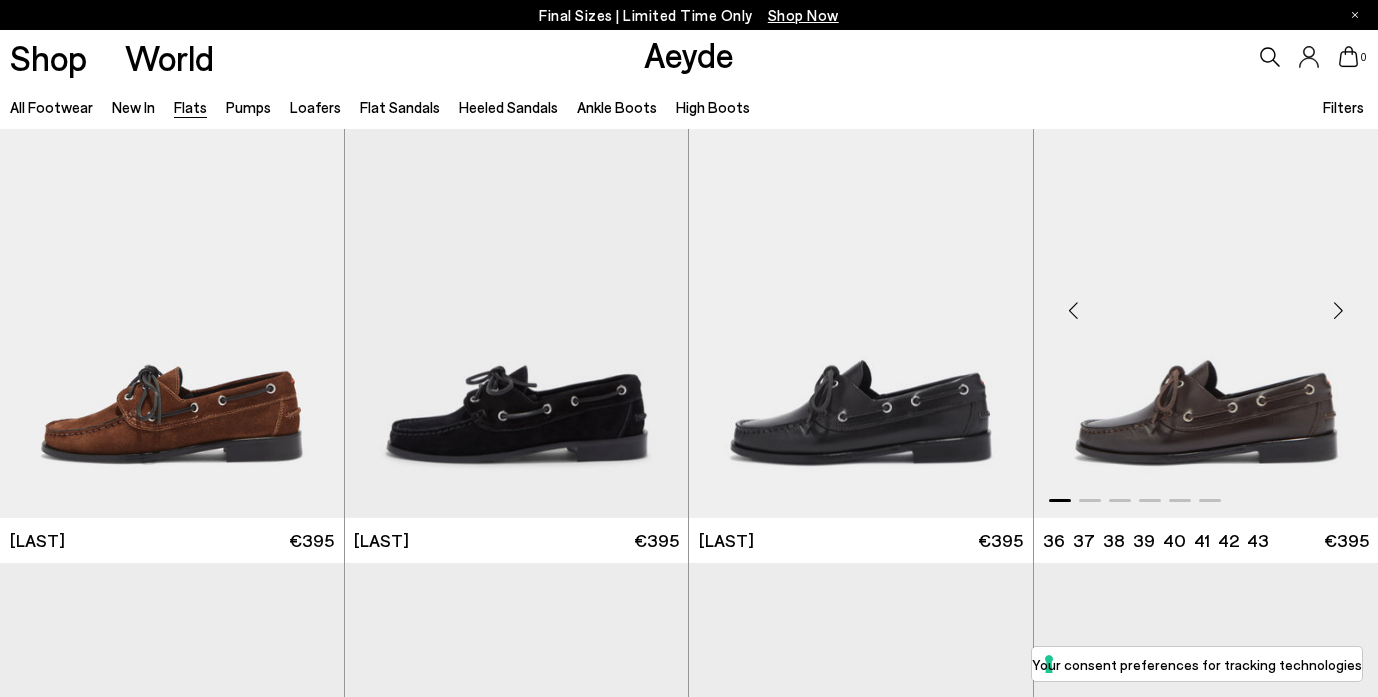 click at bounding box center [1338, 310] 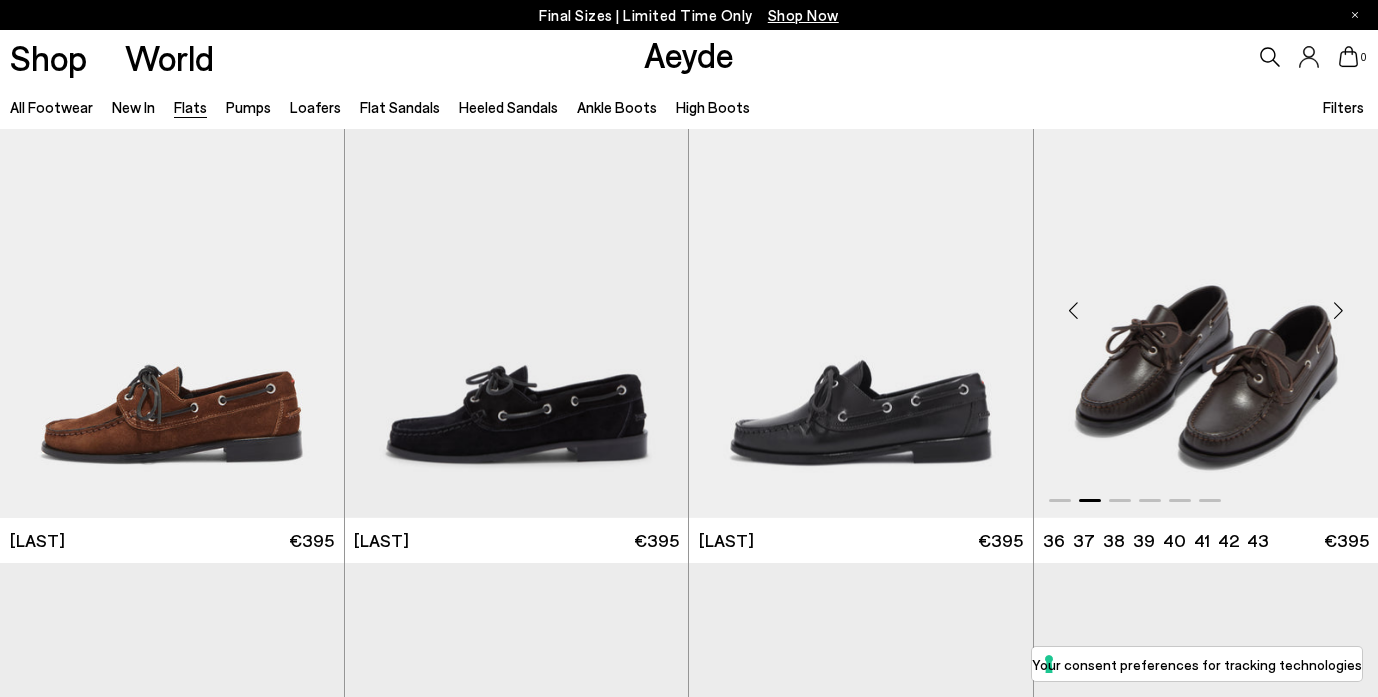 click at bounding box center (1338, 310) 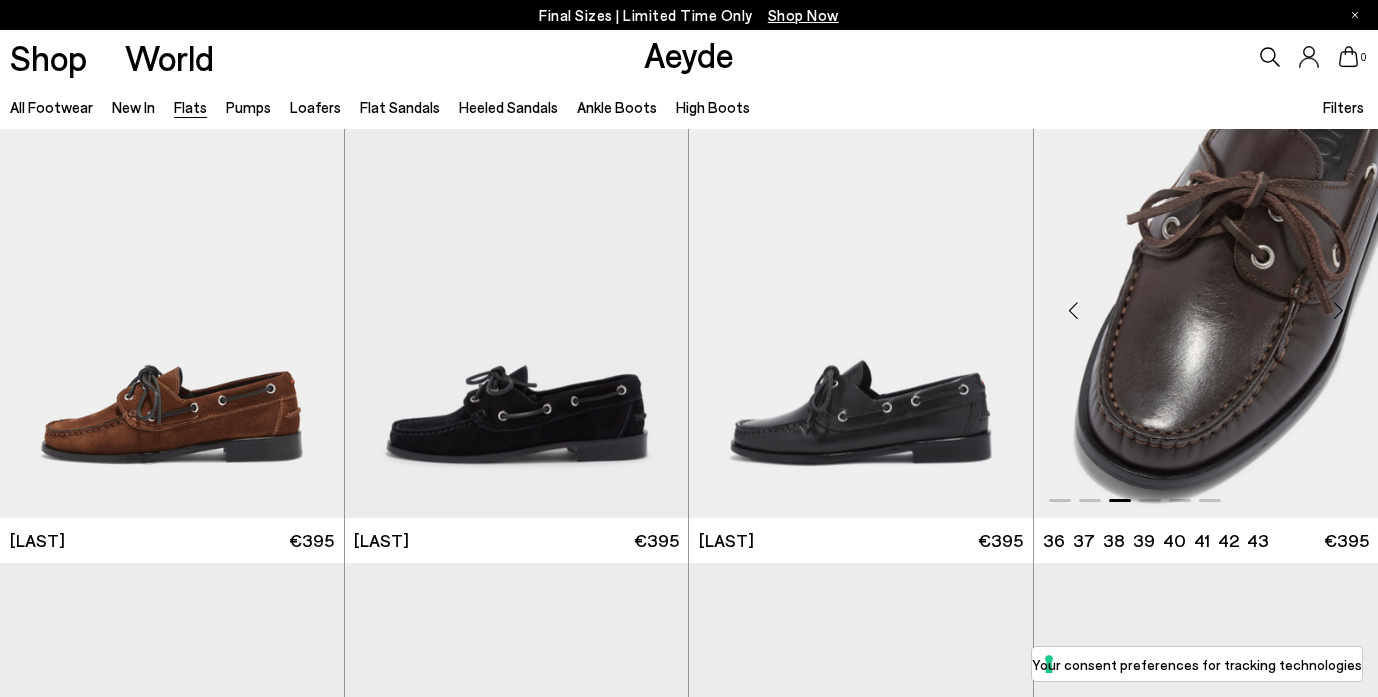 click at bounding box center (1338, 310) 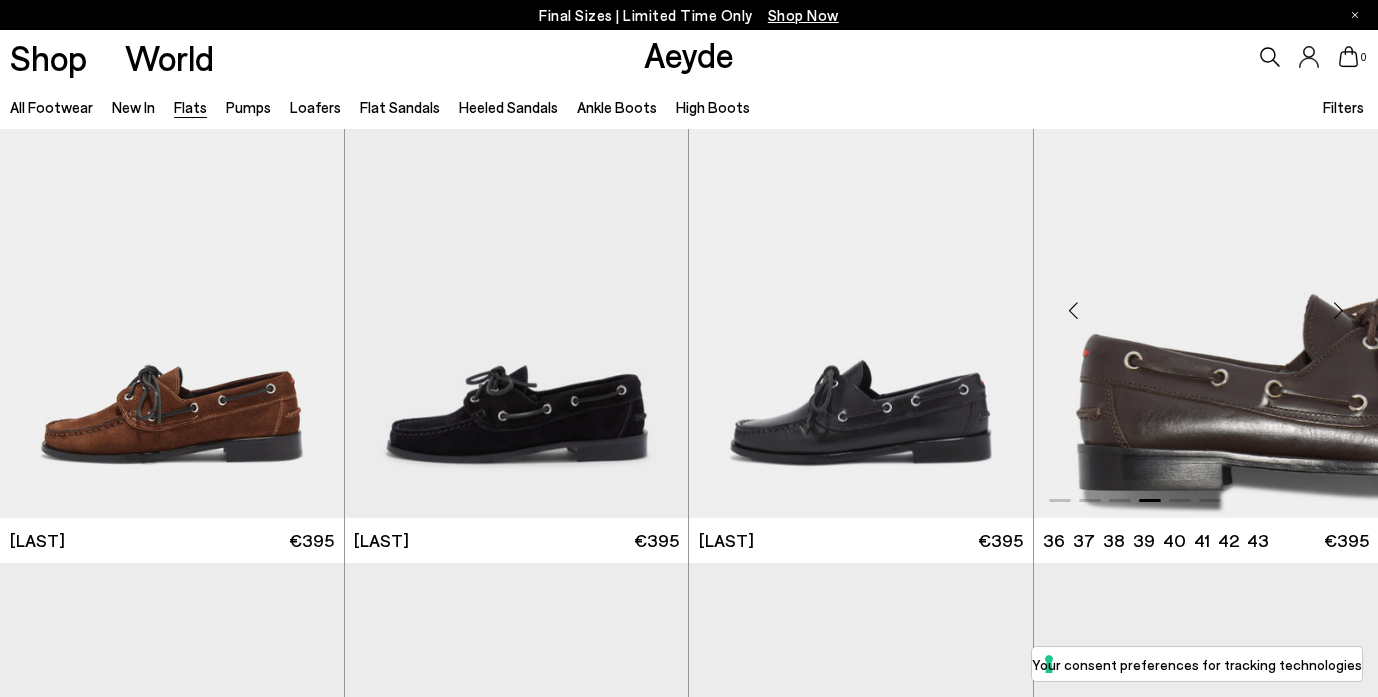 click at bounding box center (1338, 310) 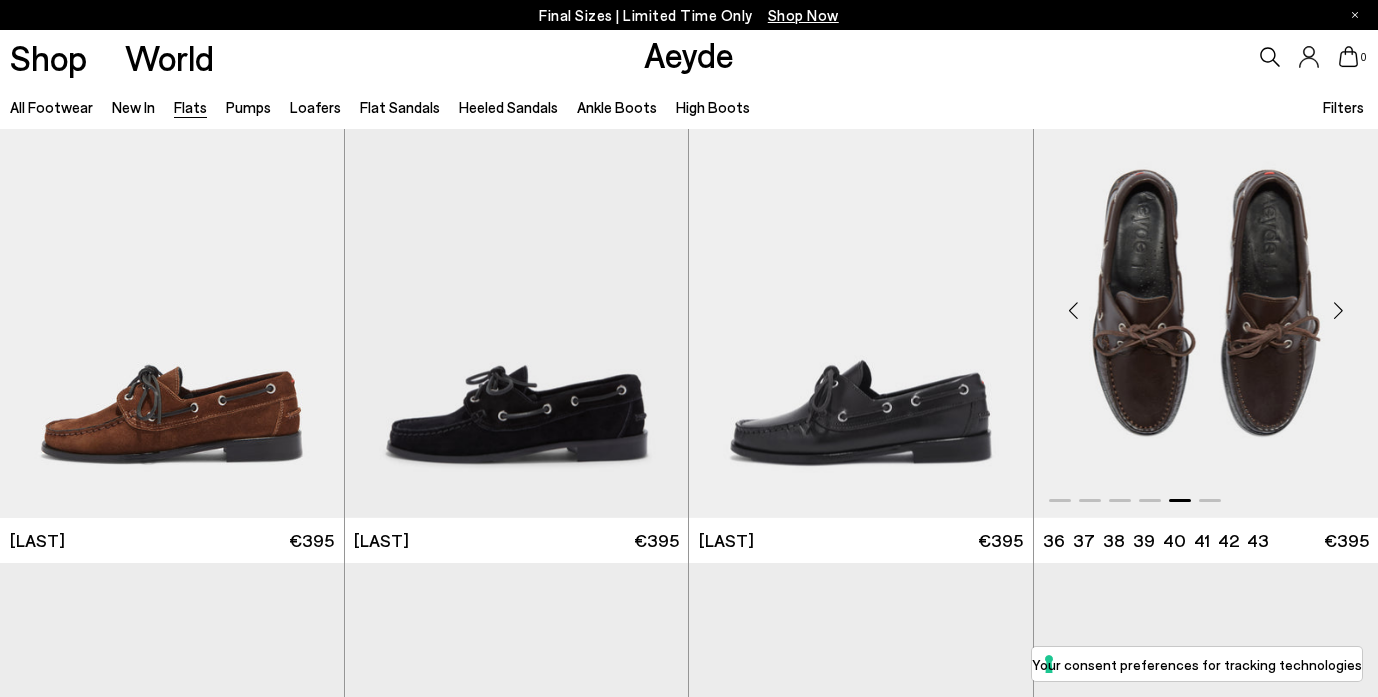 click at bounding box center [1338, 310] 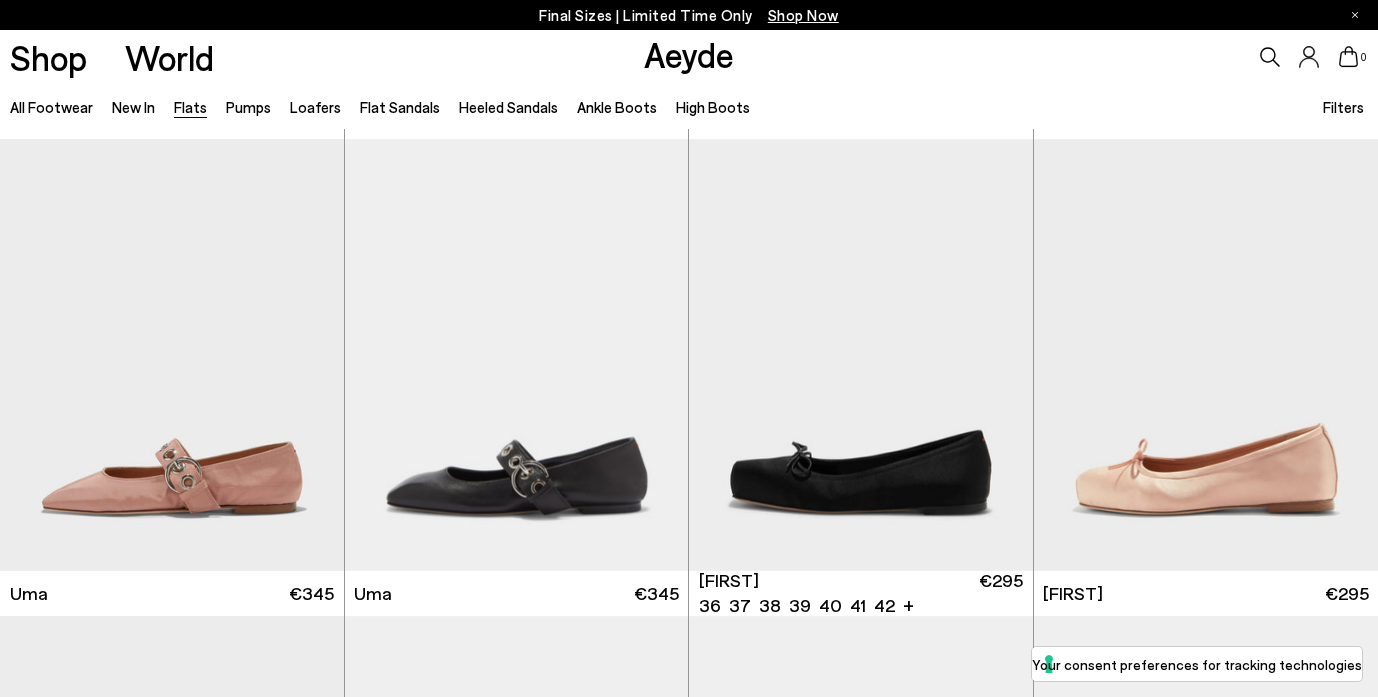scroll, scrollTop: 7557, scrollLeft: 0, axis: vertical 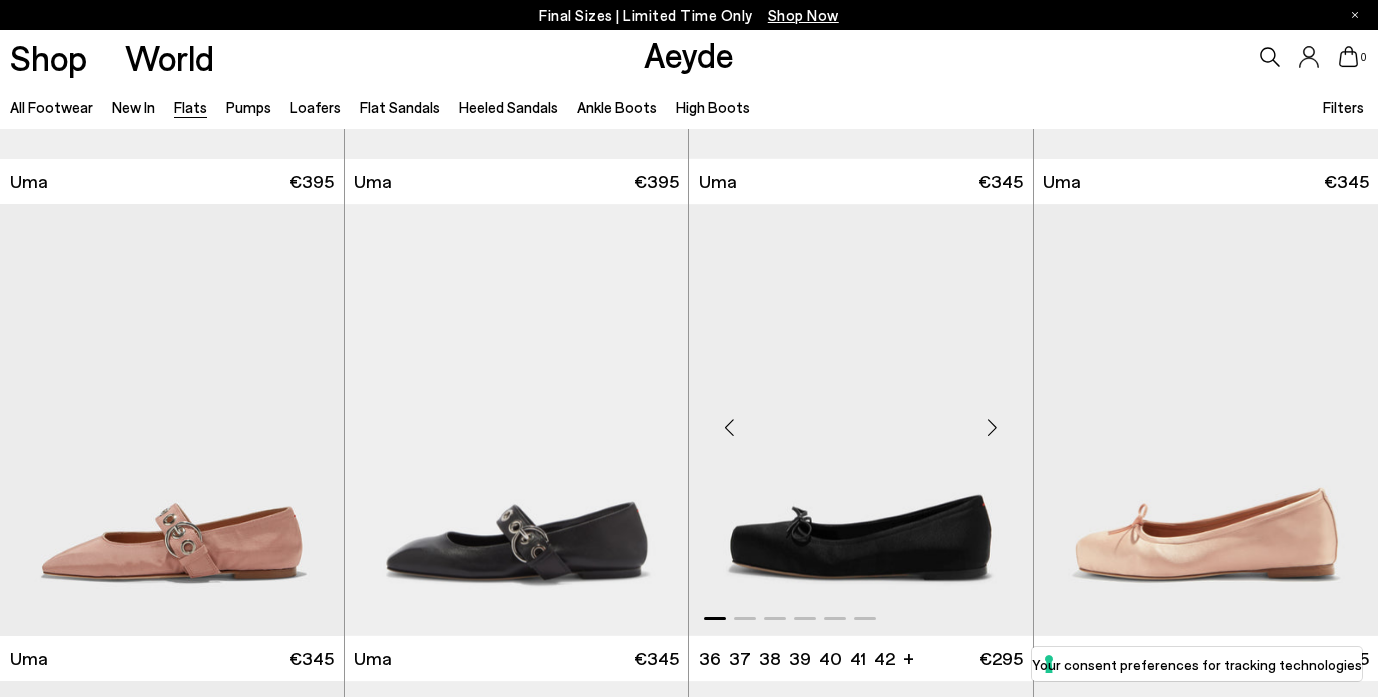 click at bounding box center (861, 420) 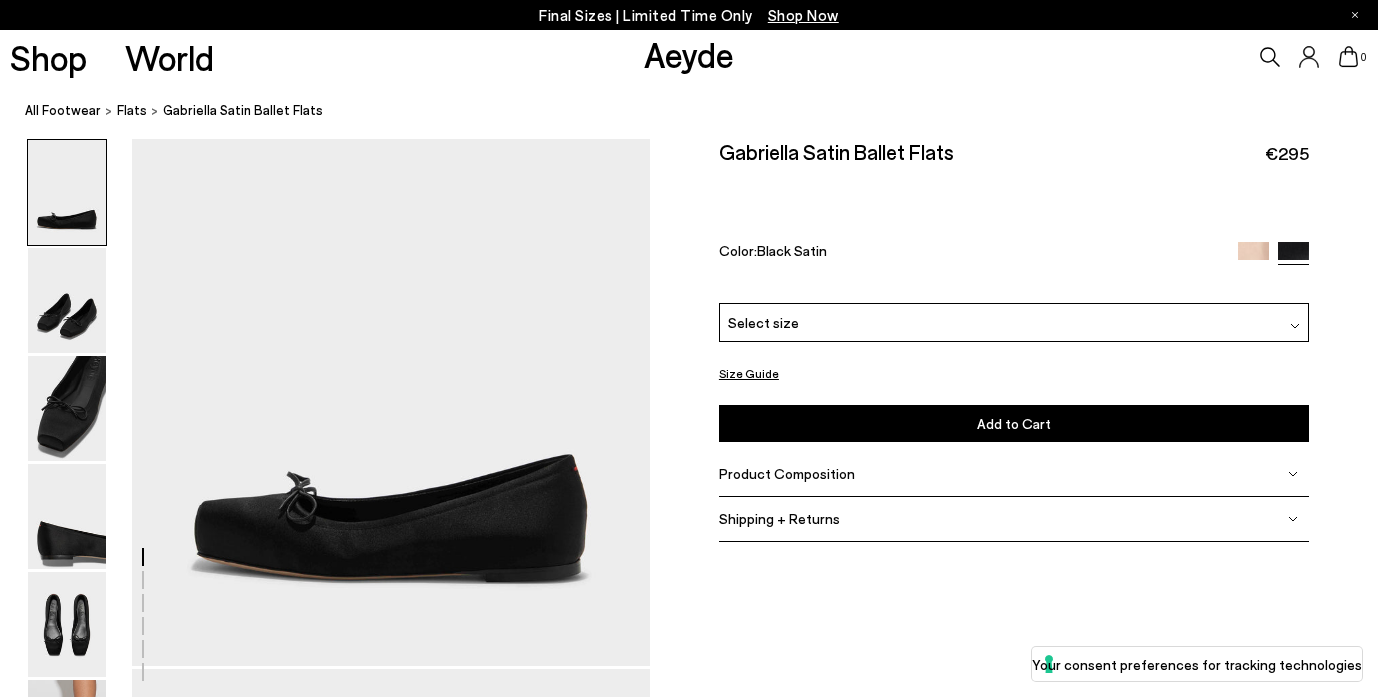 scroll, scrollTop: 32, scrollLeft: 0, axis: vertical 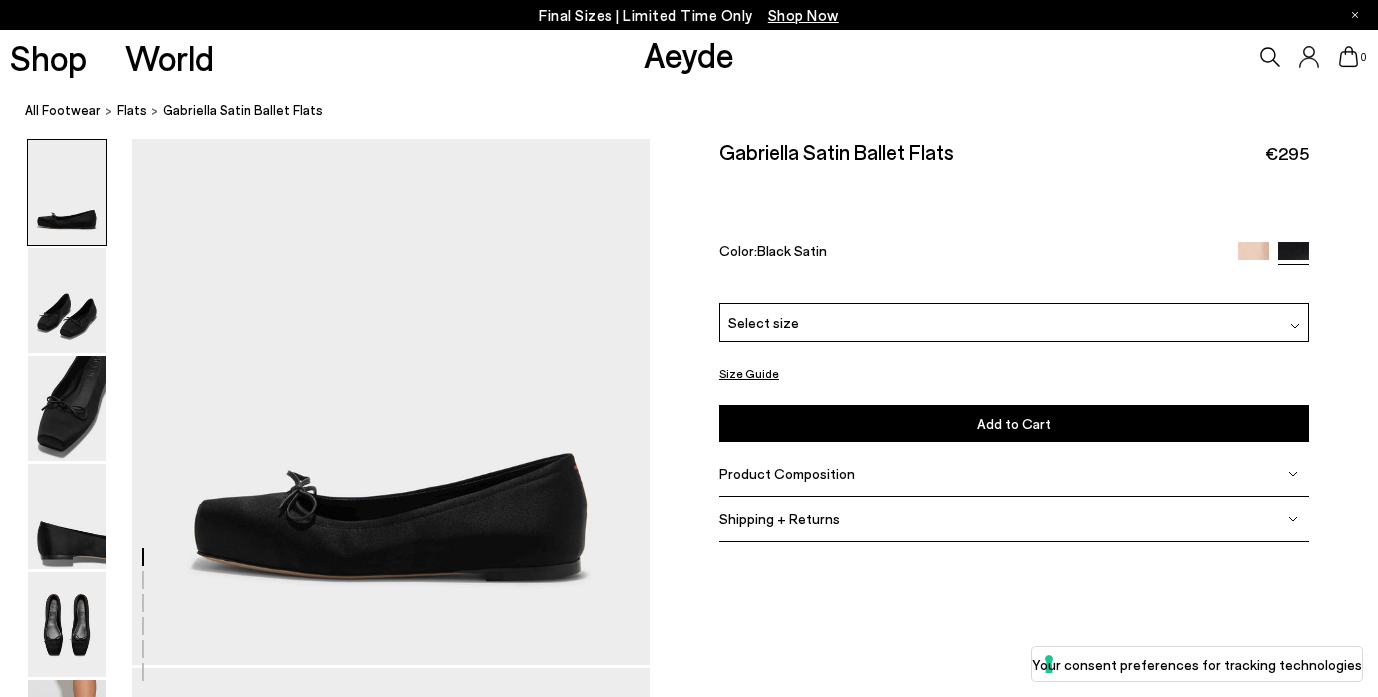 click on "Select size" at bounding box center (1014, 322) 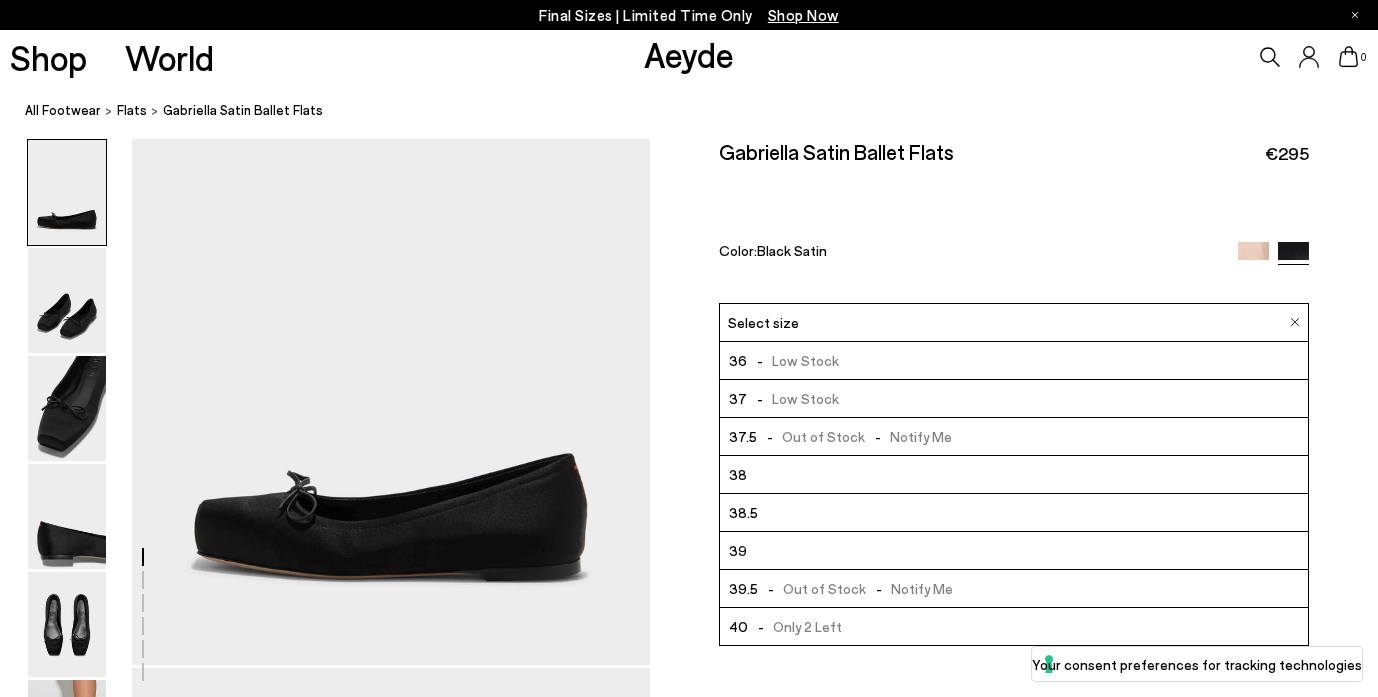 click on "39" at bounding box center (1014, 551) 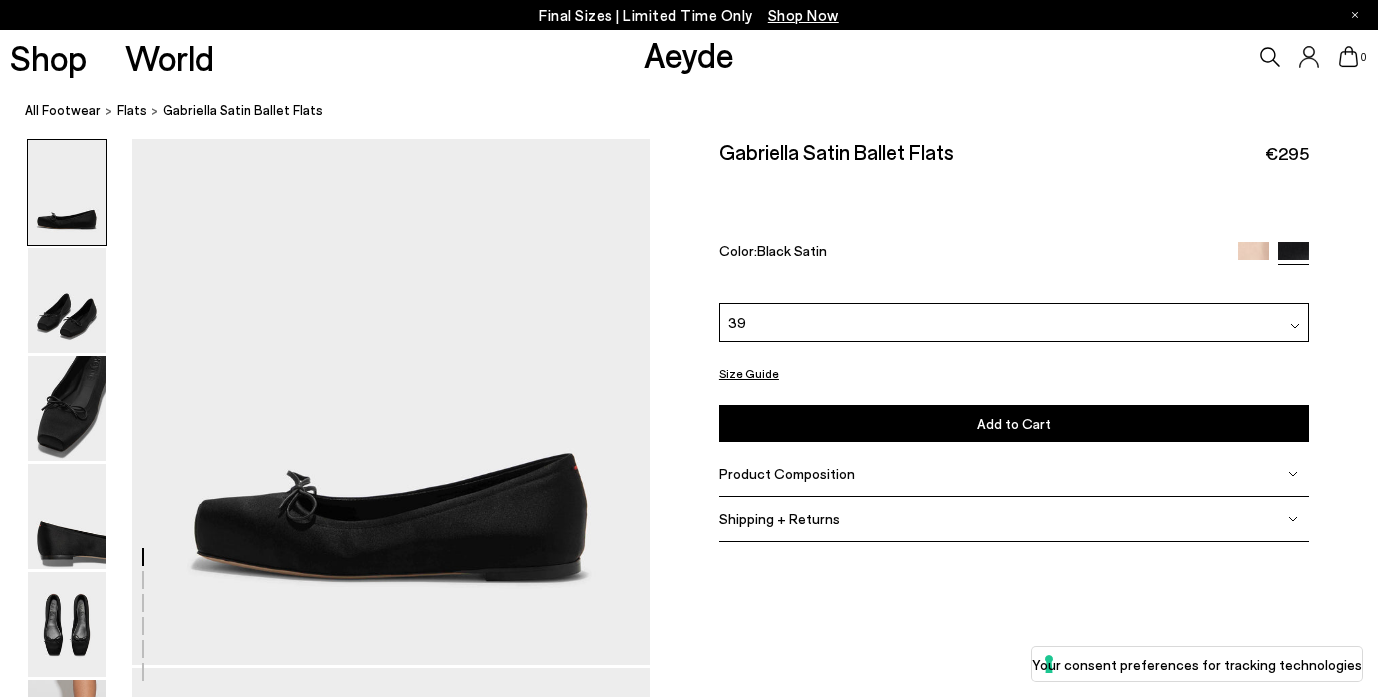 click on "Size Guide" at bounding box center [749, 373] 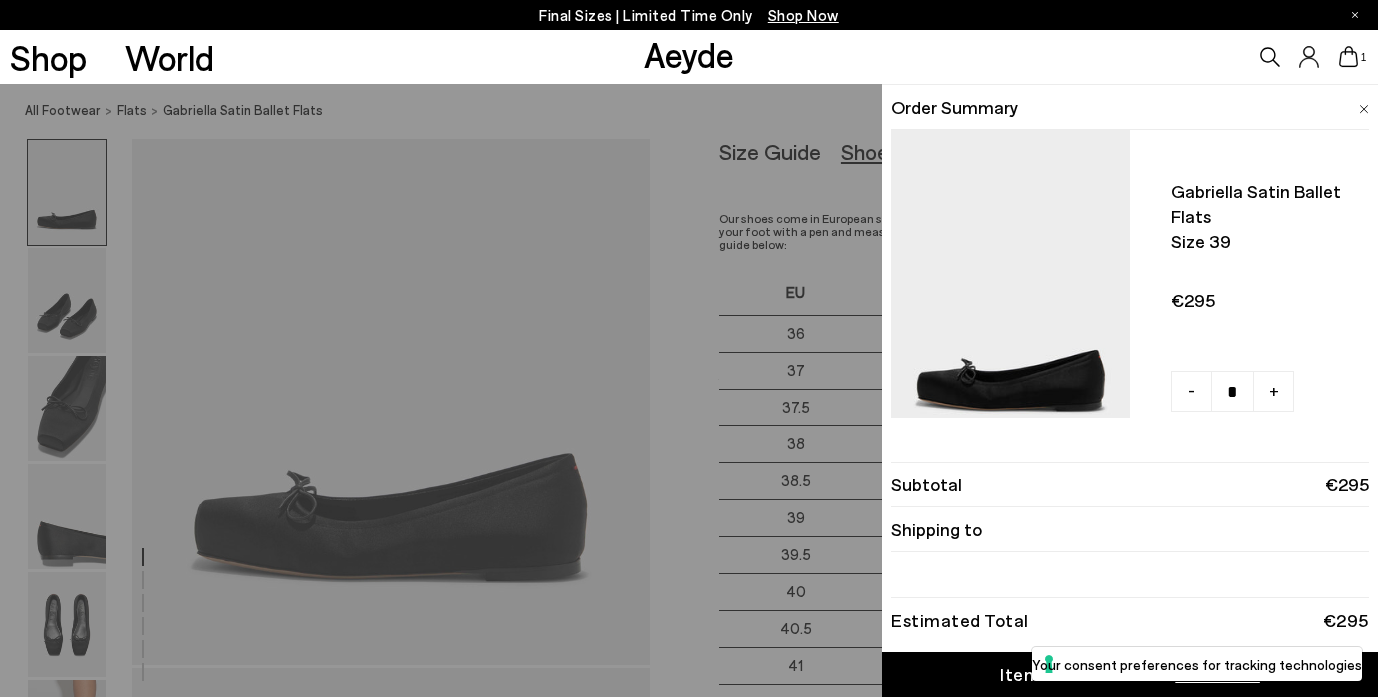 click on "Quick Add
Color
Size
View Details
Order Summary
[FIRST] satin ballet flats
Size
39
- +" at bounding box center [689, 390] 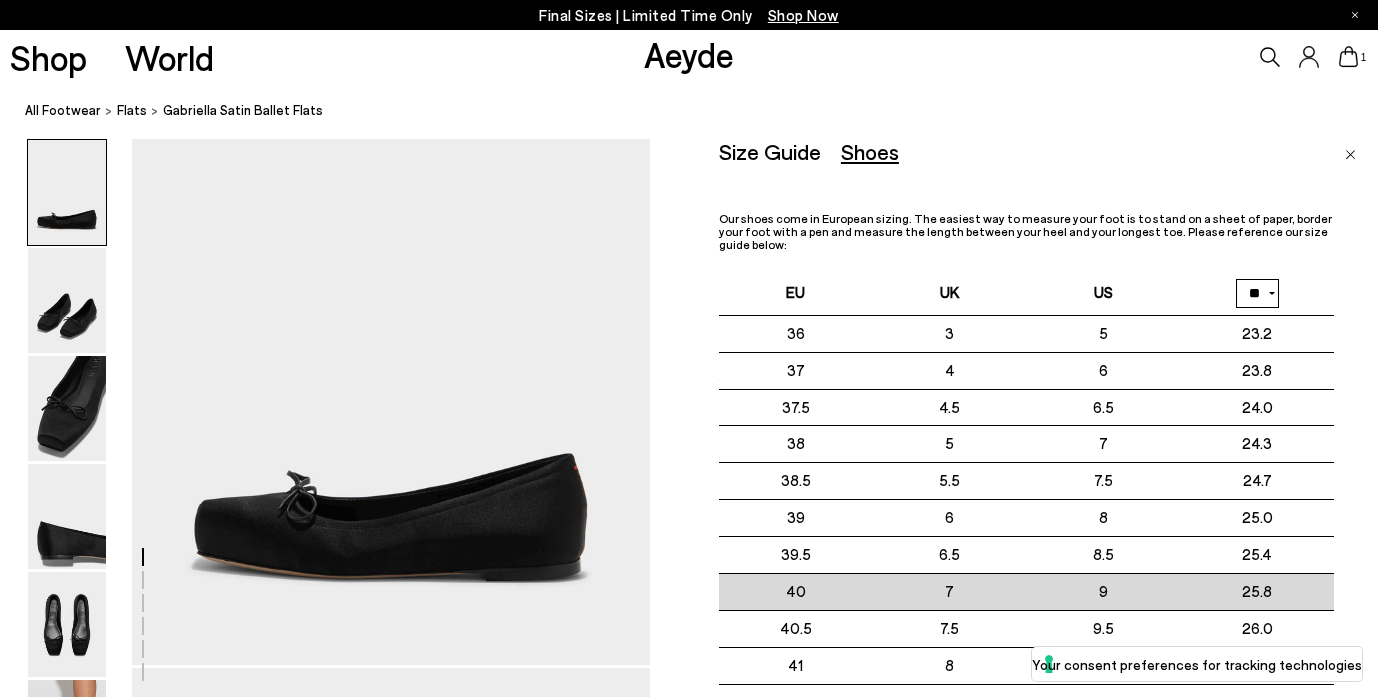 scroll, scrollTop: 63, scrollLeft: 0, axis: vertical 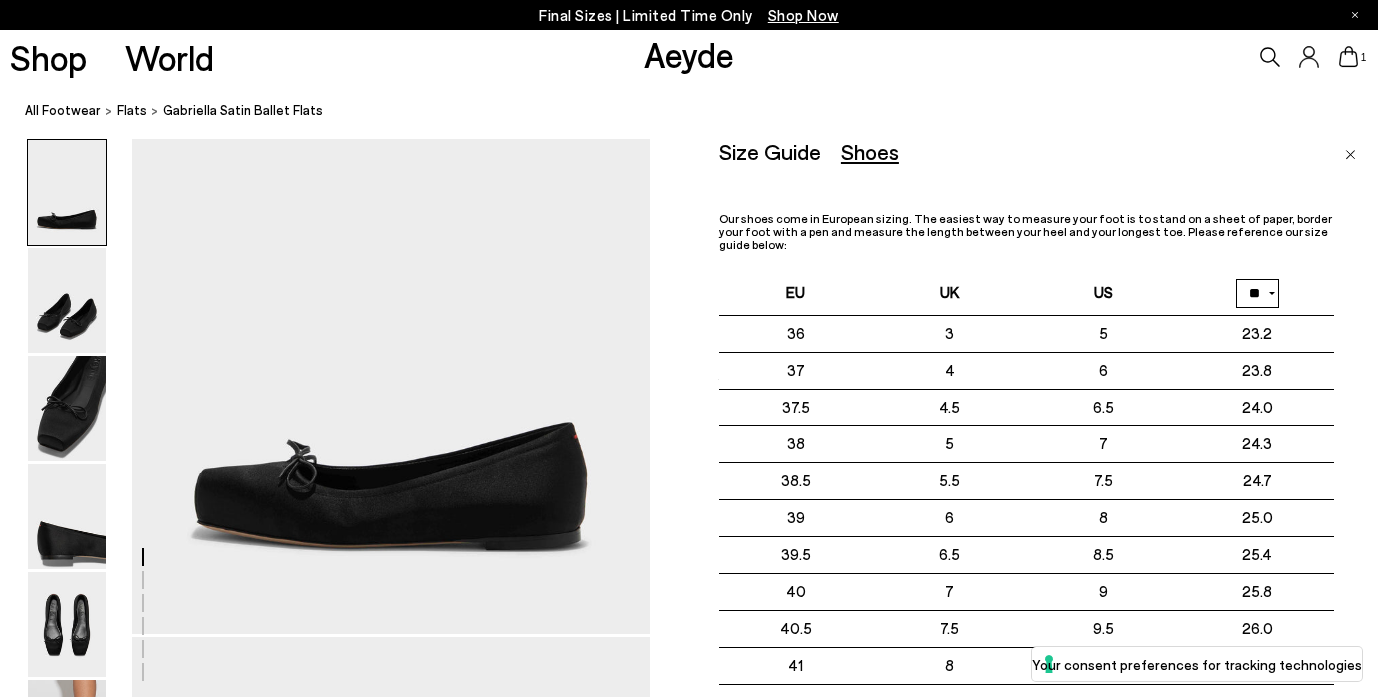 click on "Size Guide" at bounding box center (770, 151) 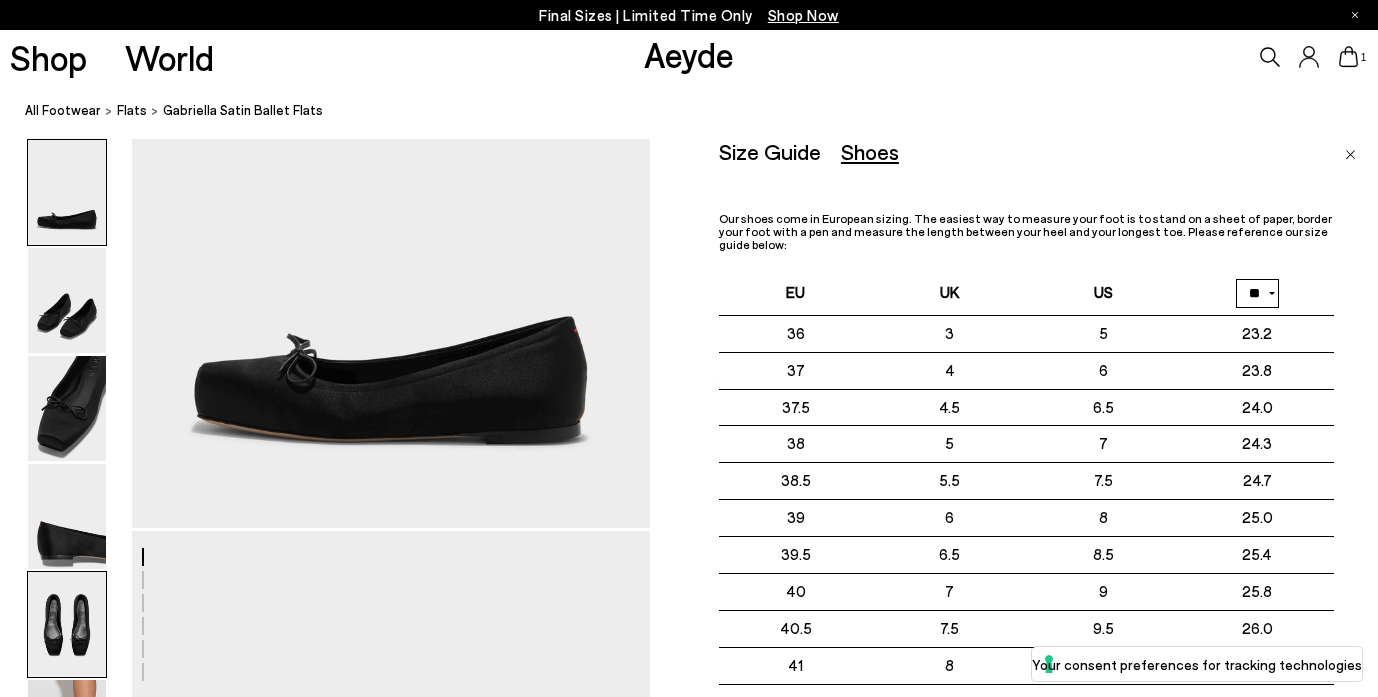 click at bounding box center (67, 624) 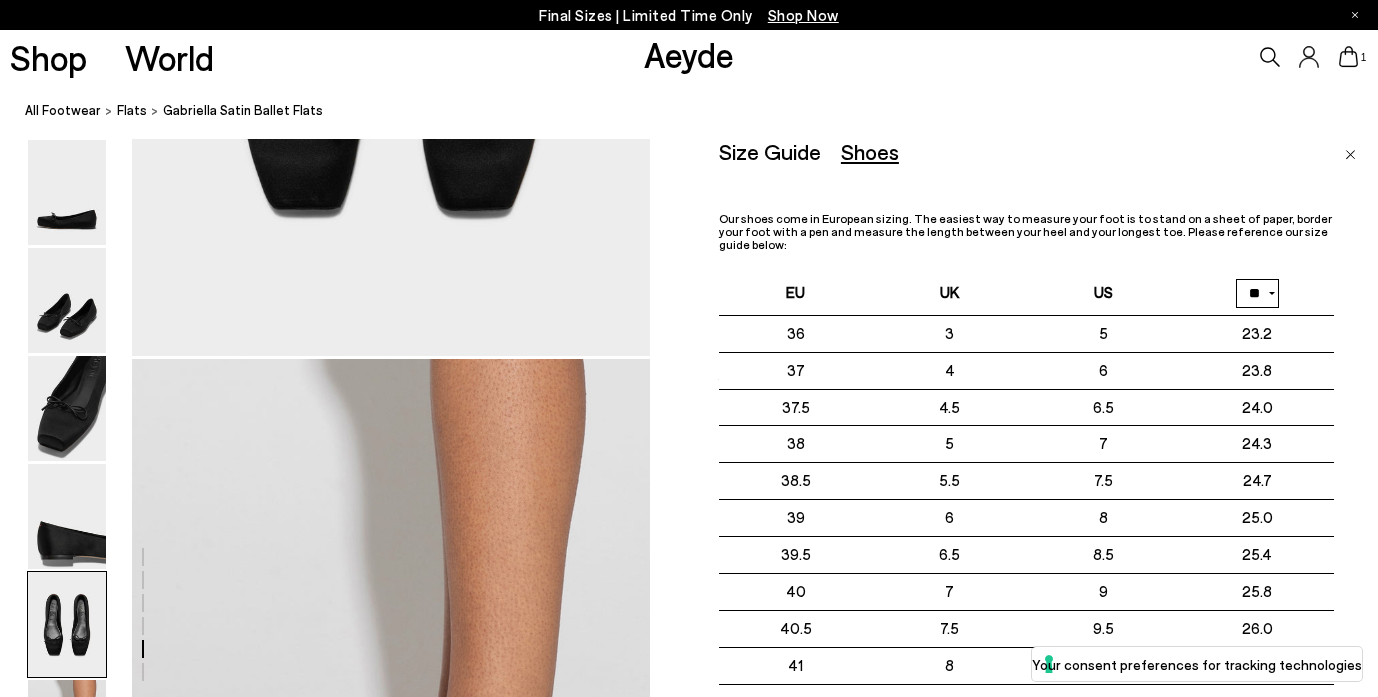 scroll, scrollTop: 3263, scrollLeft: 0, axis: vertical 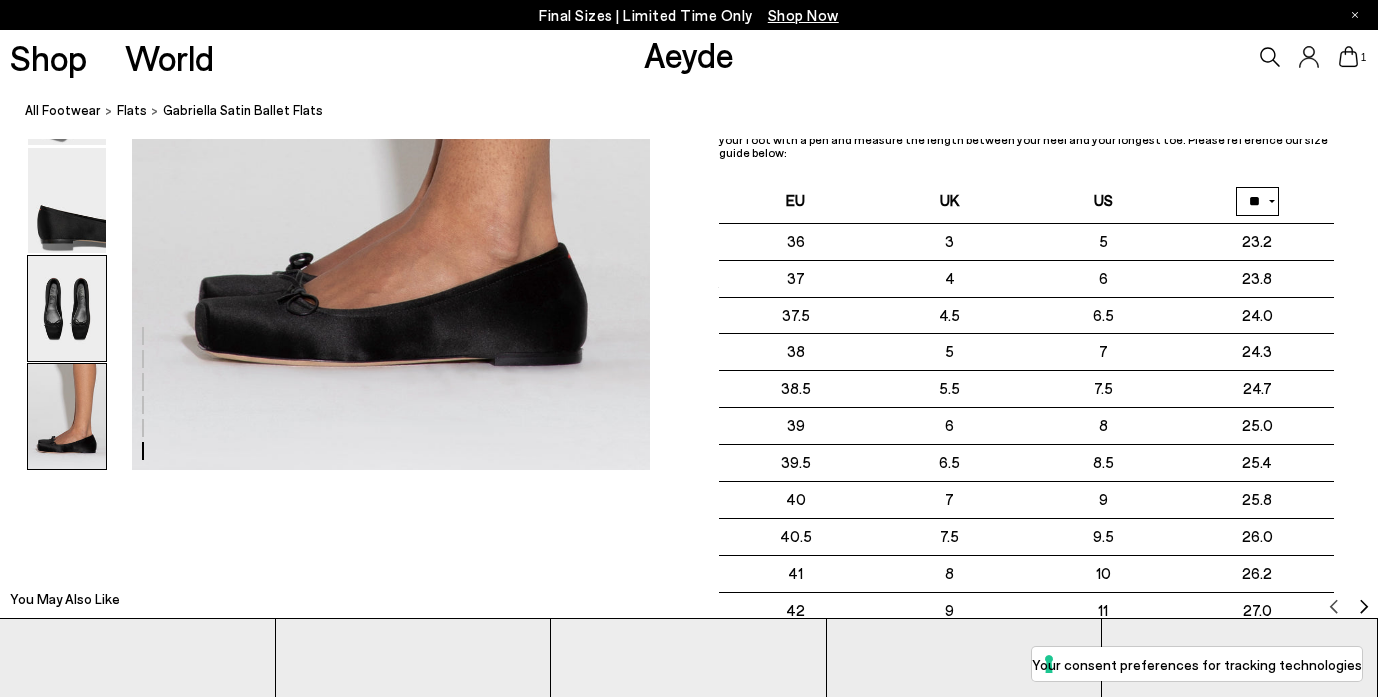 click at bounding box center [67, 308] 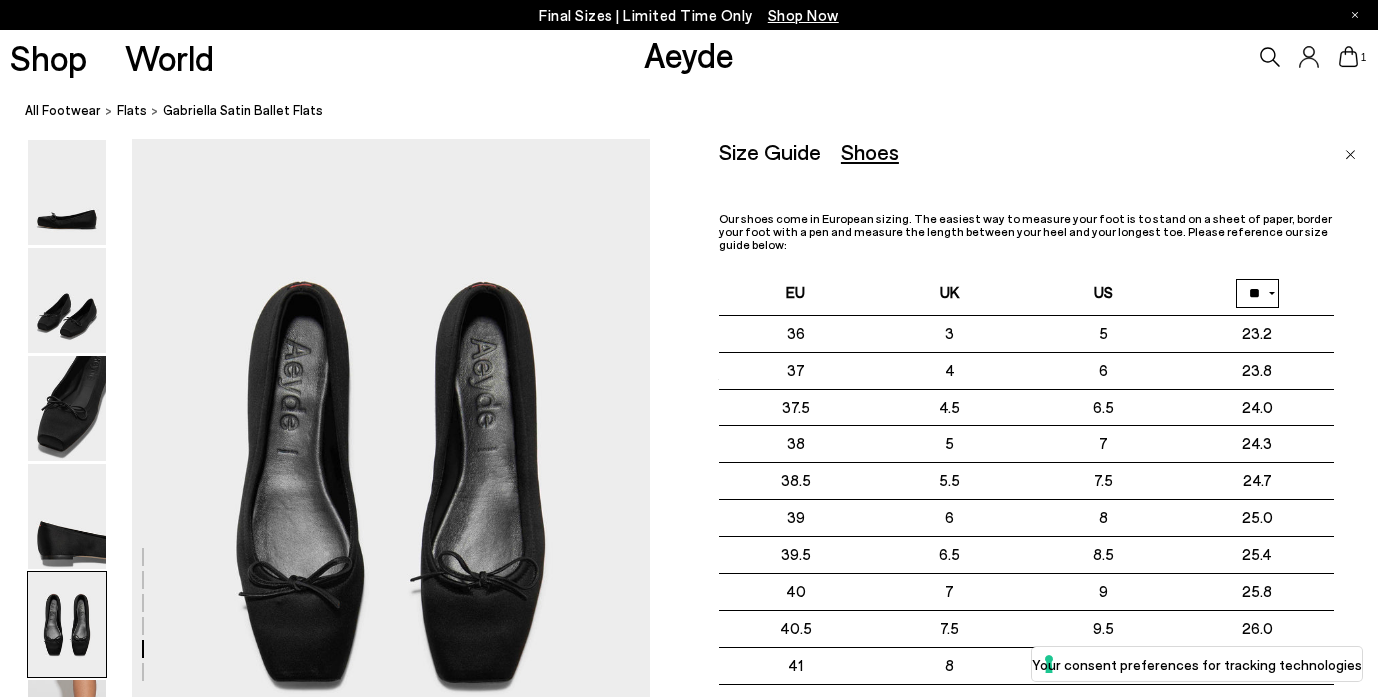 scroll, scrollTop: 2679, scrollLeft: 0, axis: vertical 